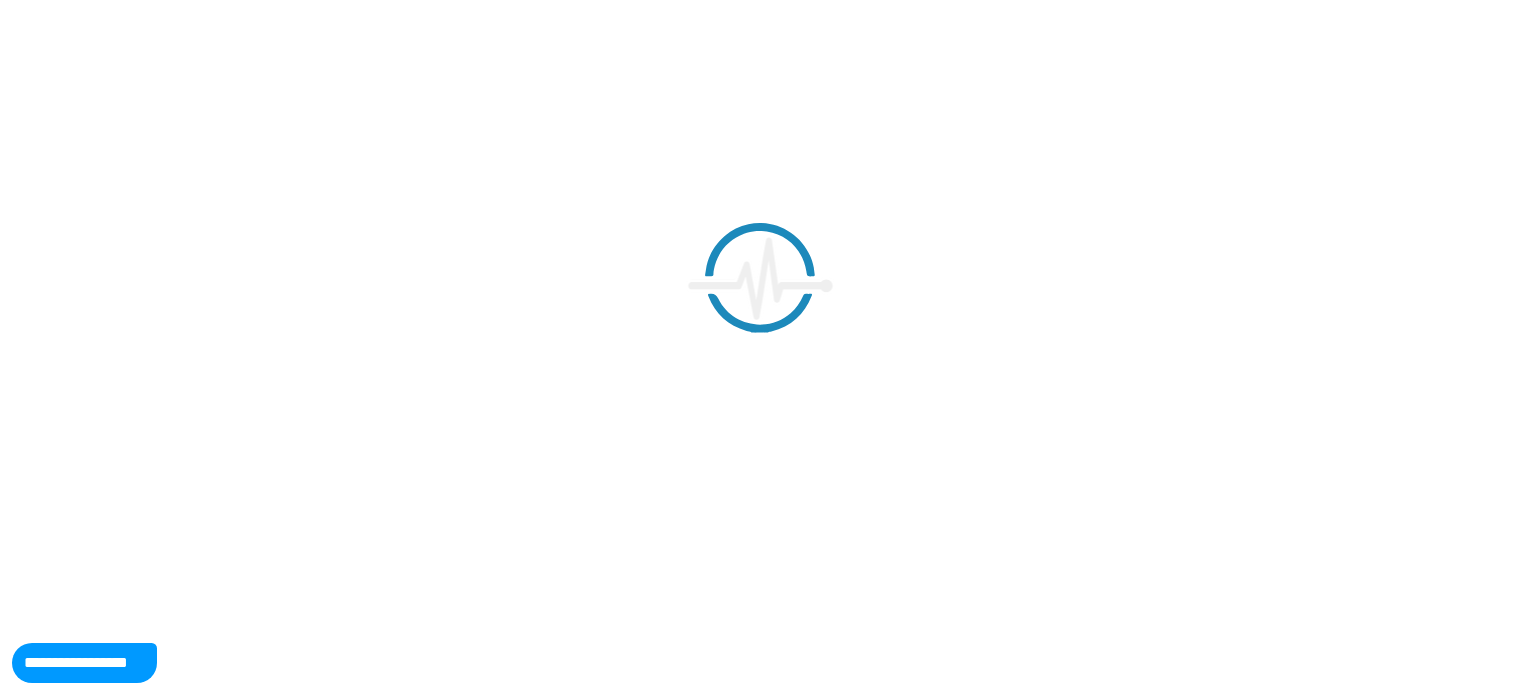 scroll, scrollTop: 0, scrollLeft: 0, axis: both 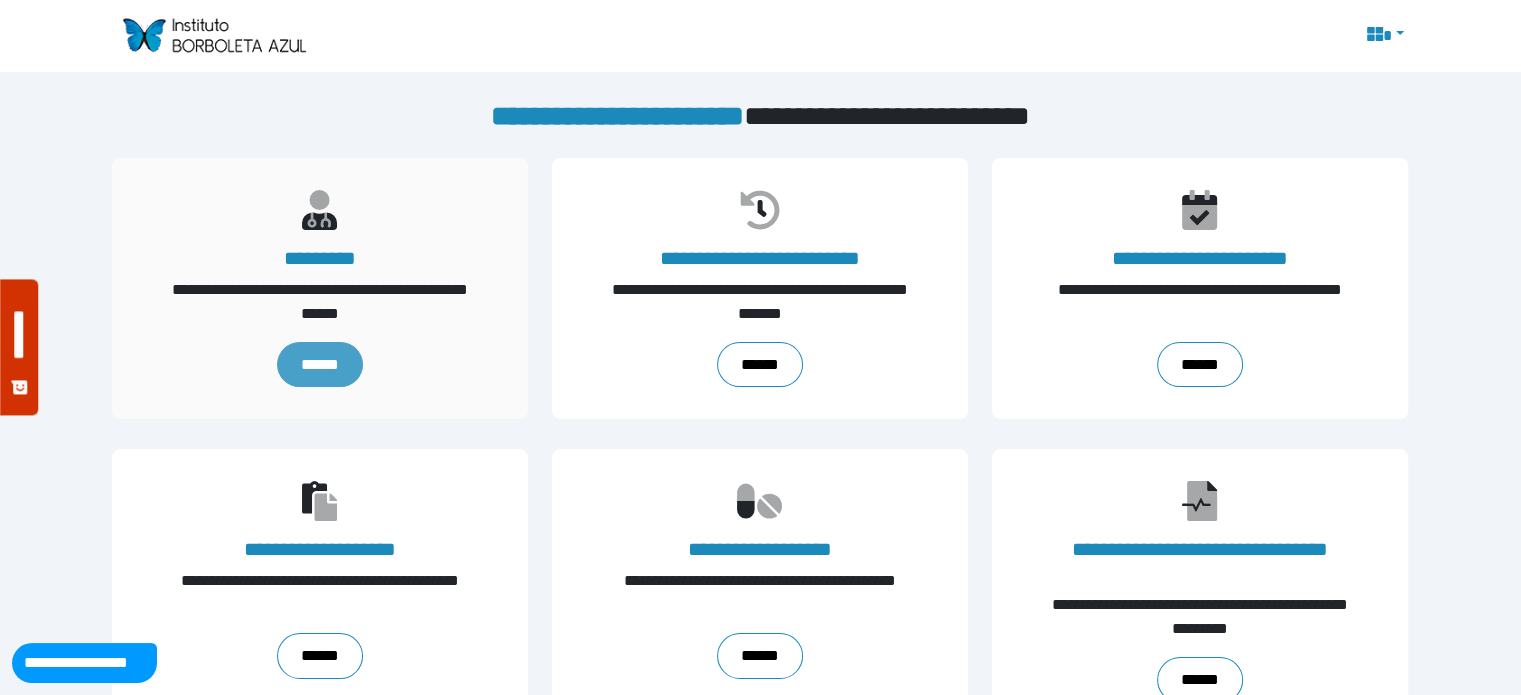 click on "******" at bounding box center [320, 365] 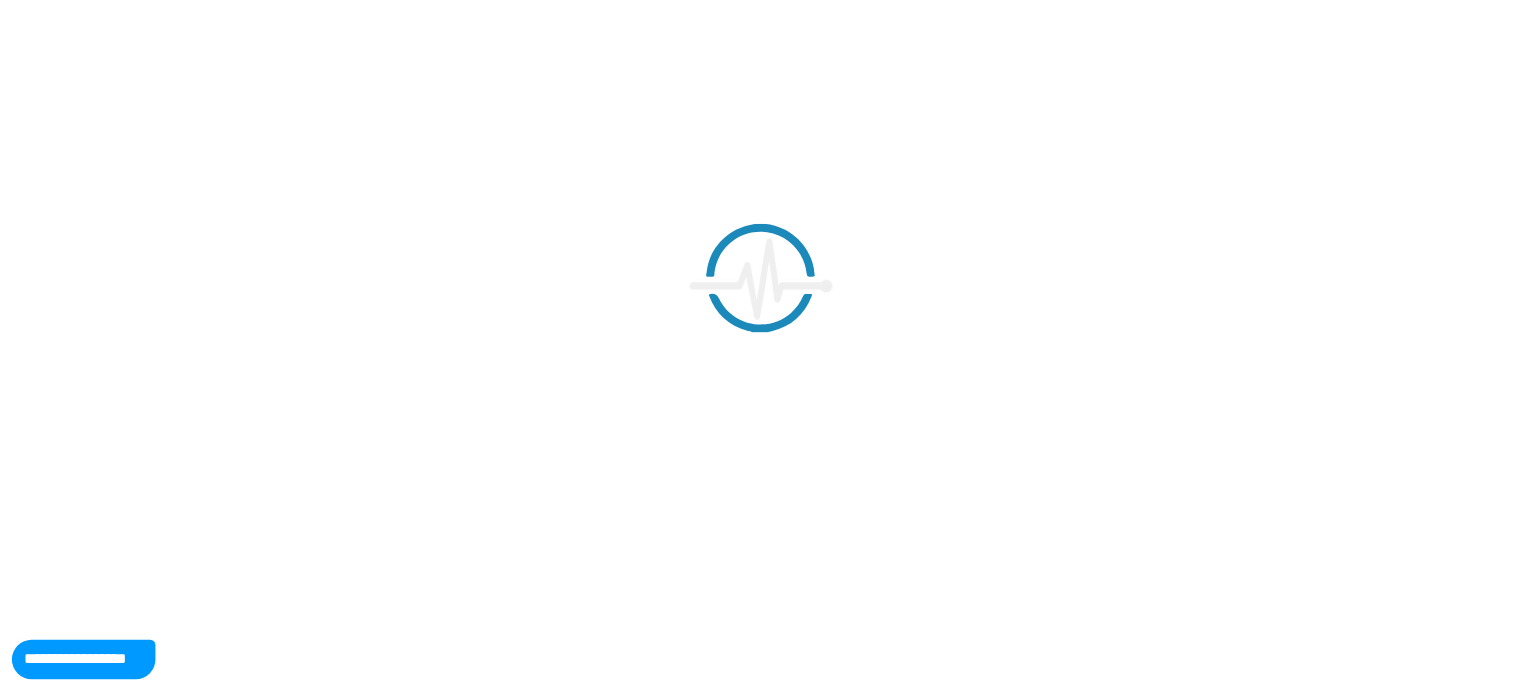 scroll, scrollTop: 0, scrollLeft: 0, axis: both 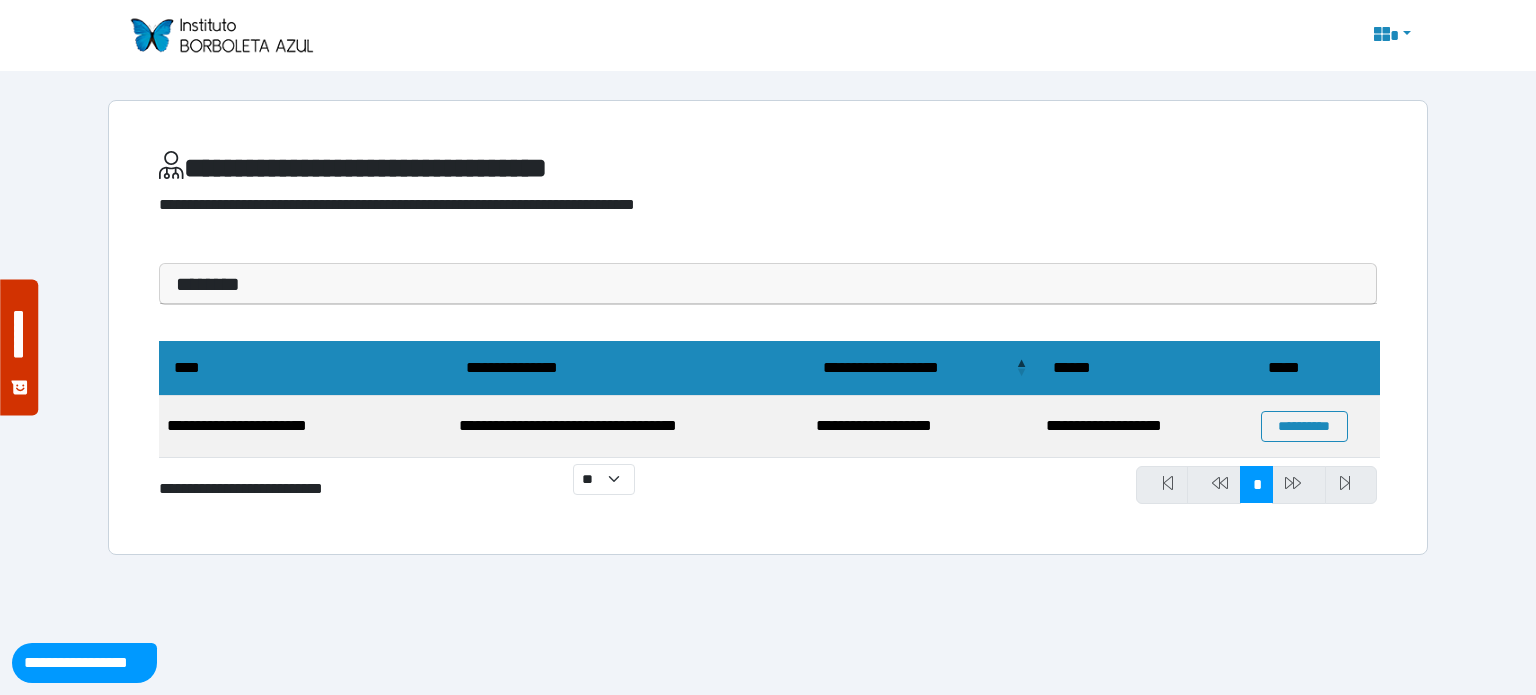 click on "********" at bounding box center [768, 284] 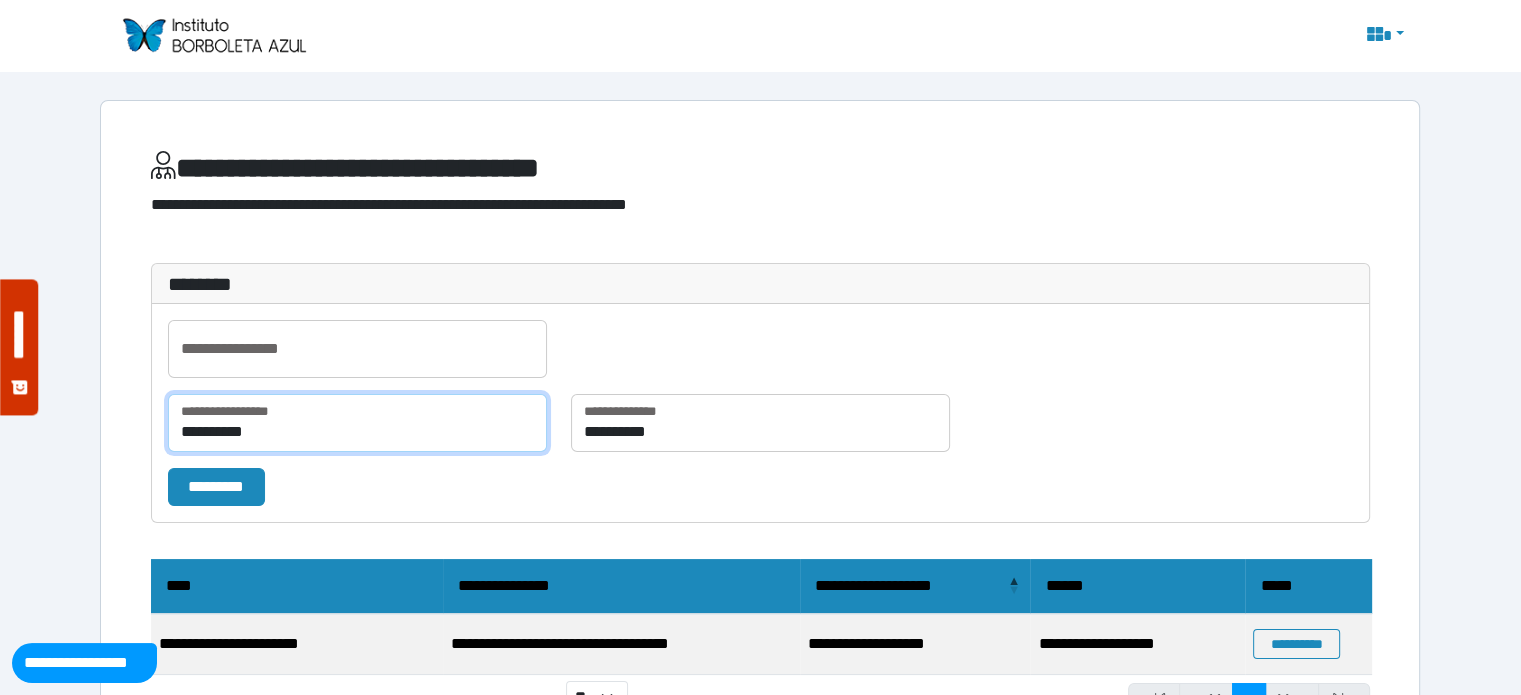 click on "**********" at bounding box center [357, 423] 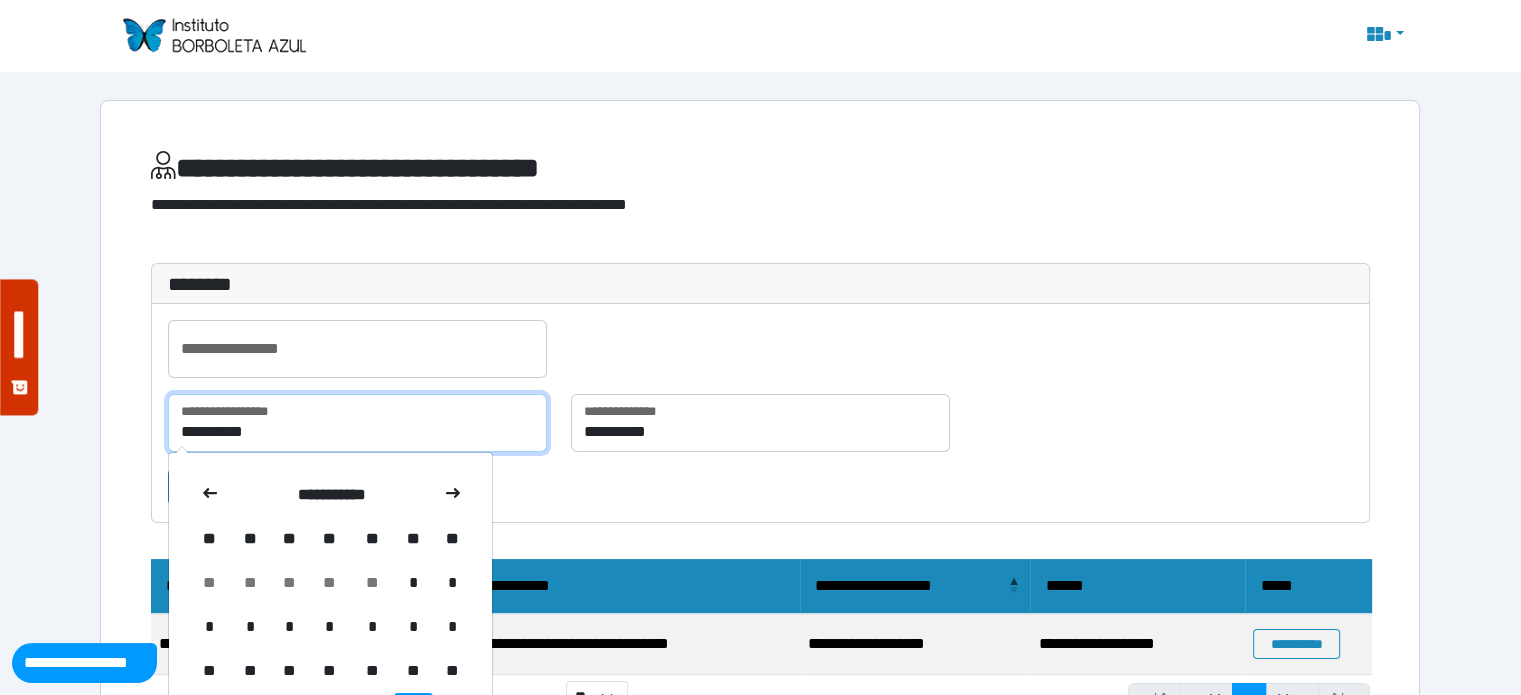 click on "**********" at bounding box center (357, 423) 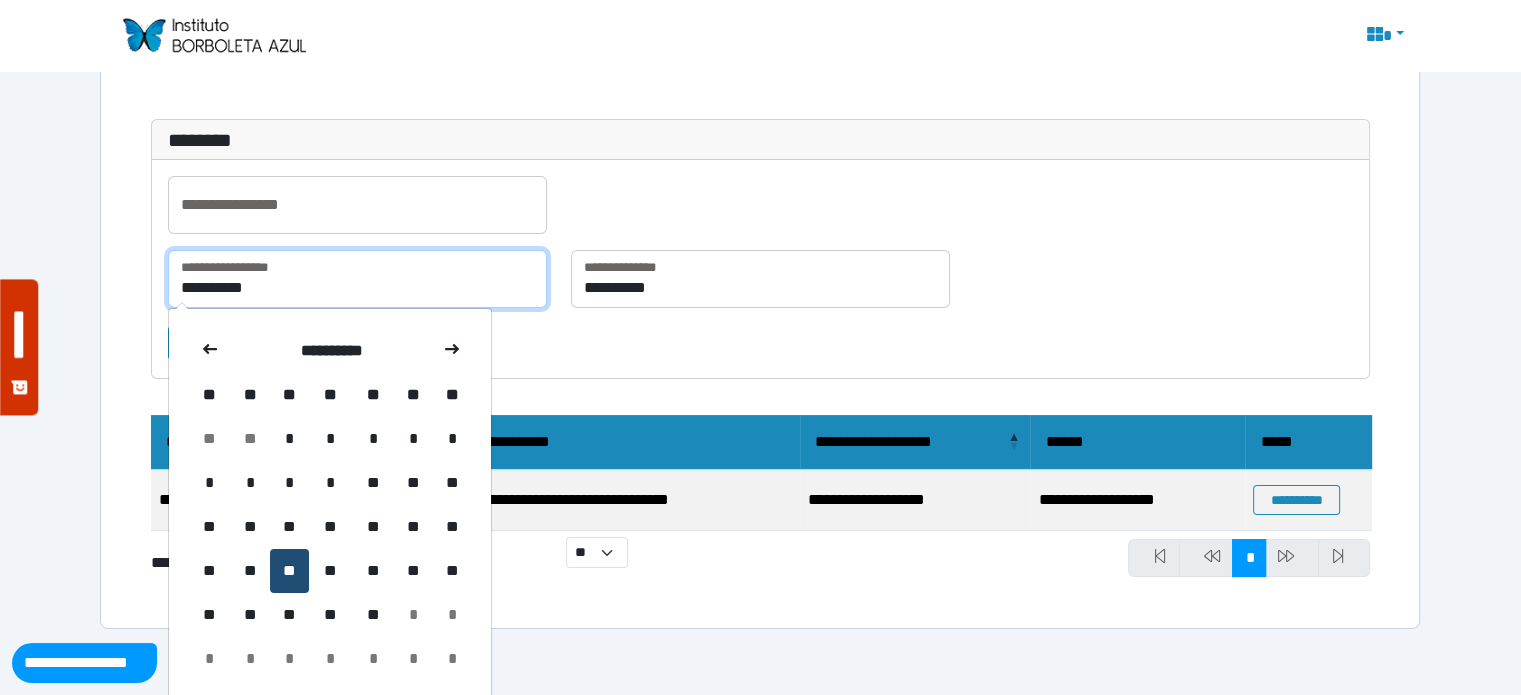 type on "**********" 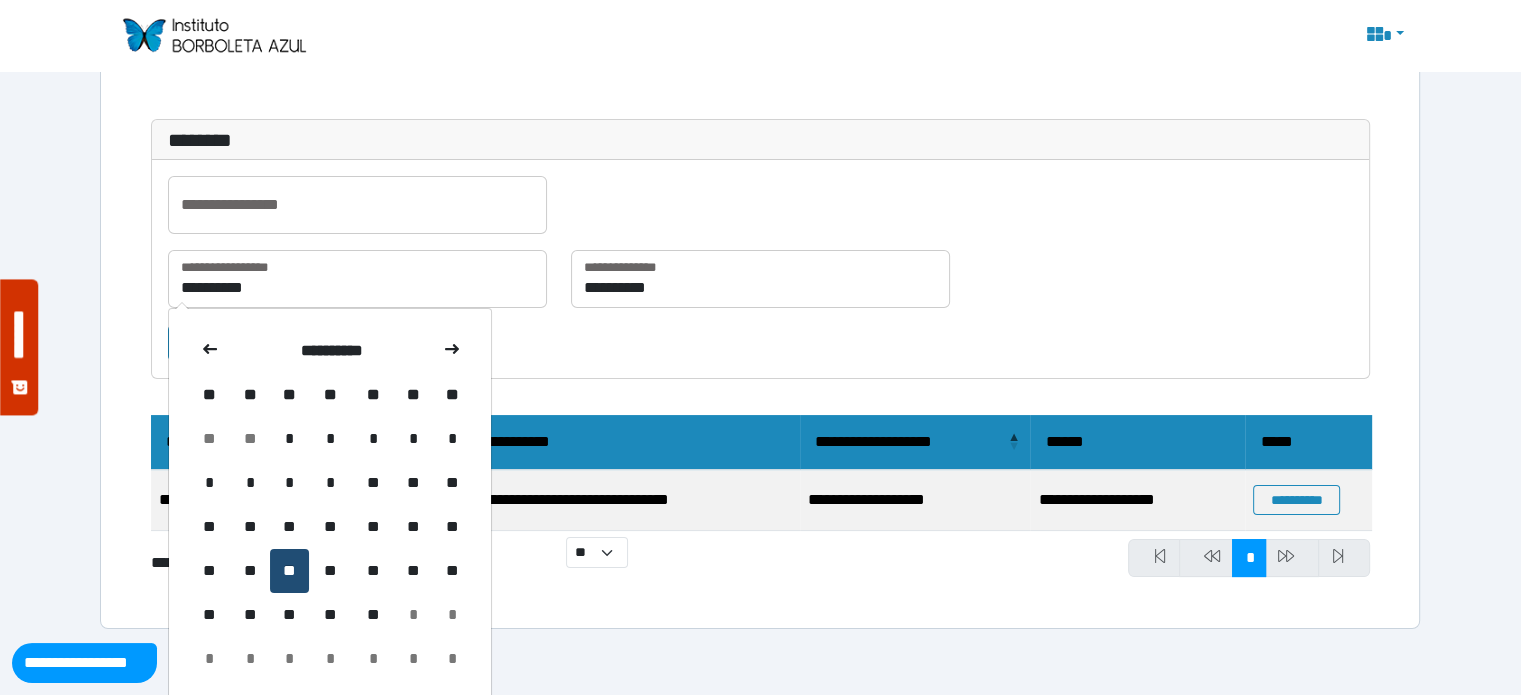 click on "**" at bounding box center (289, 571) 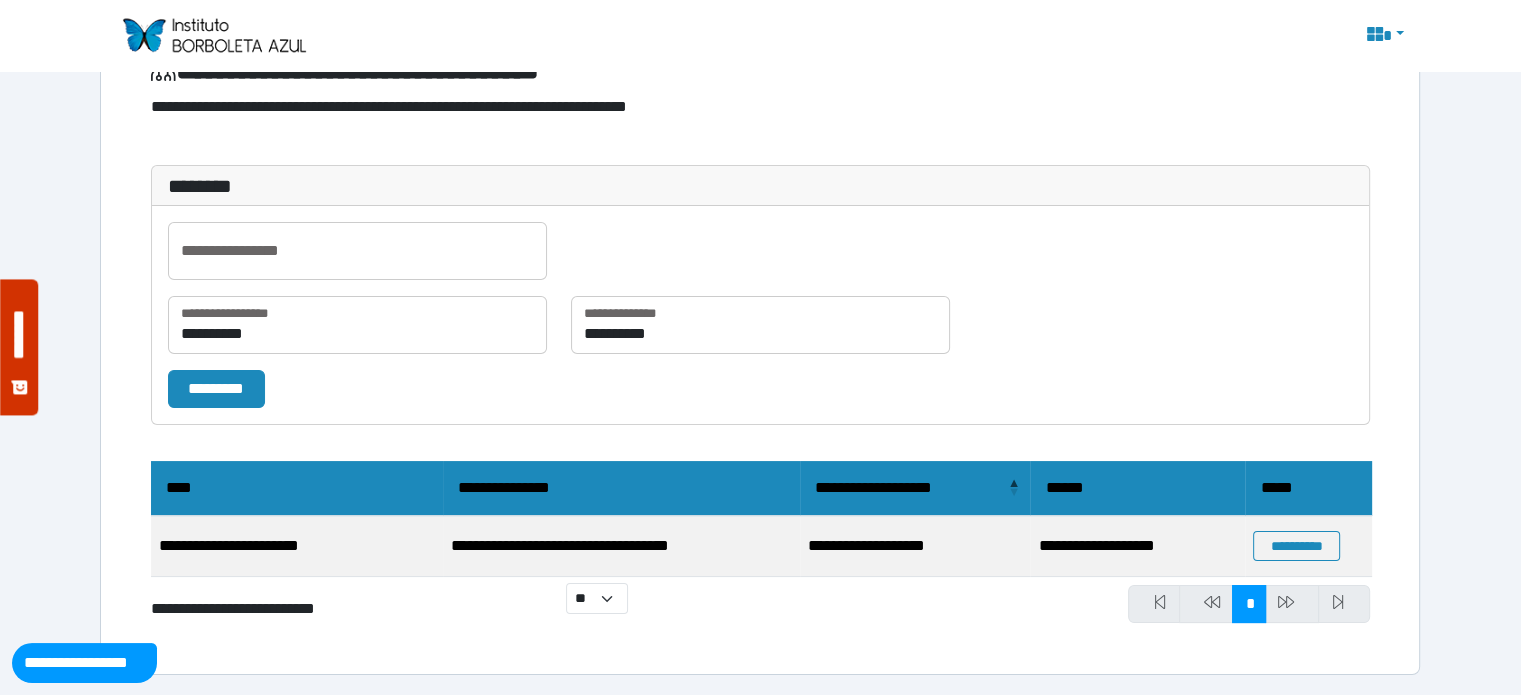 scroll, scrollTop: 97, scrollLeft: 0, axis: vertical 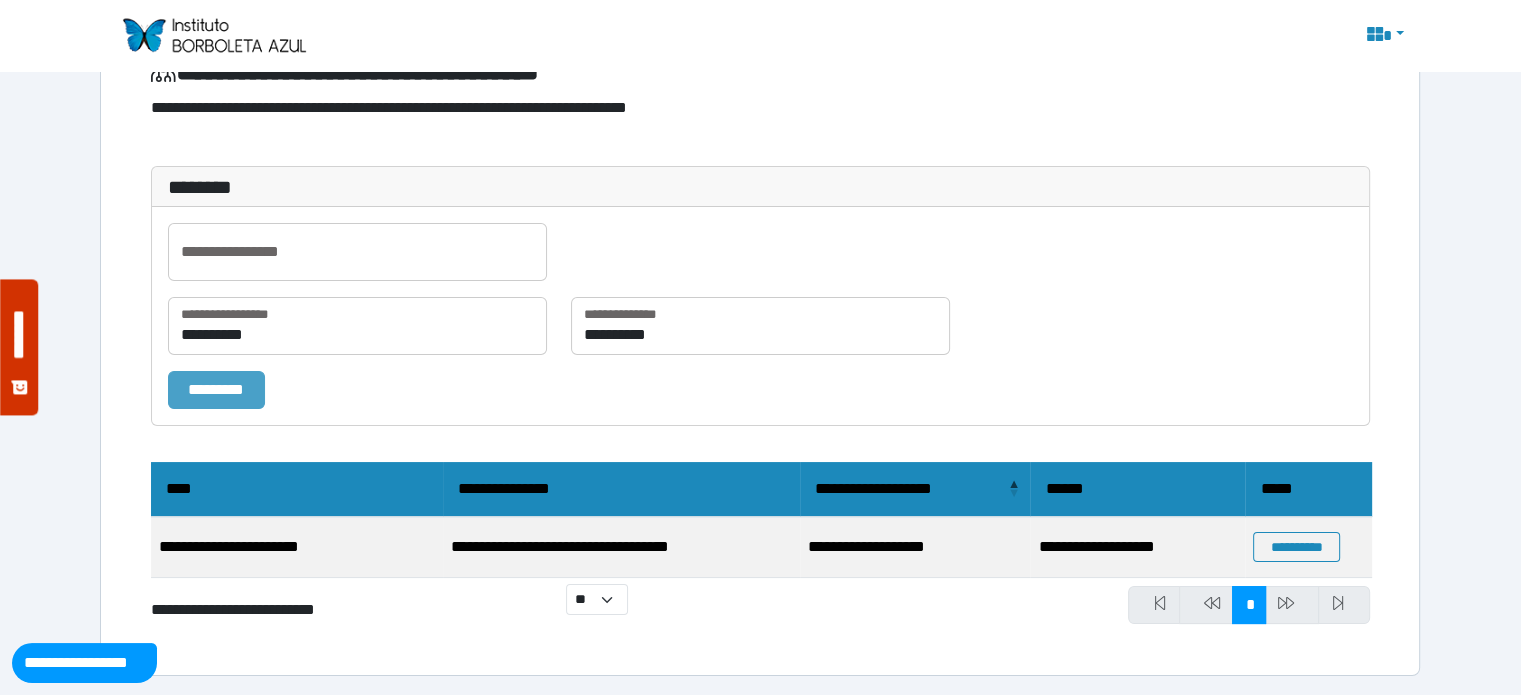 click on "*********" at bounding box center (216, 390) 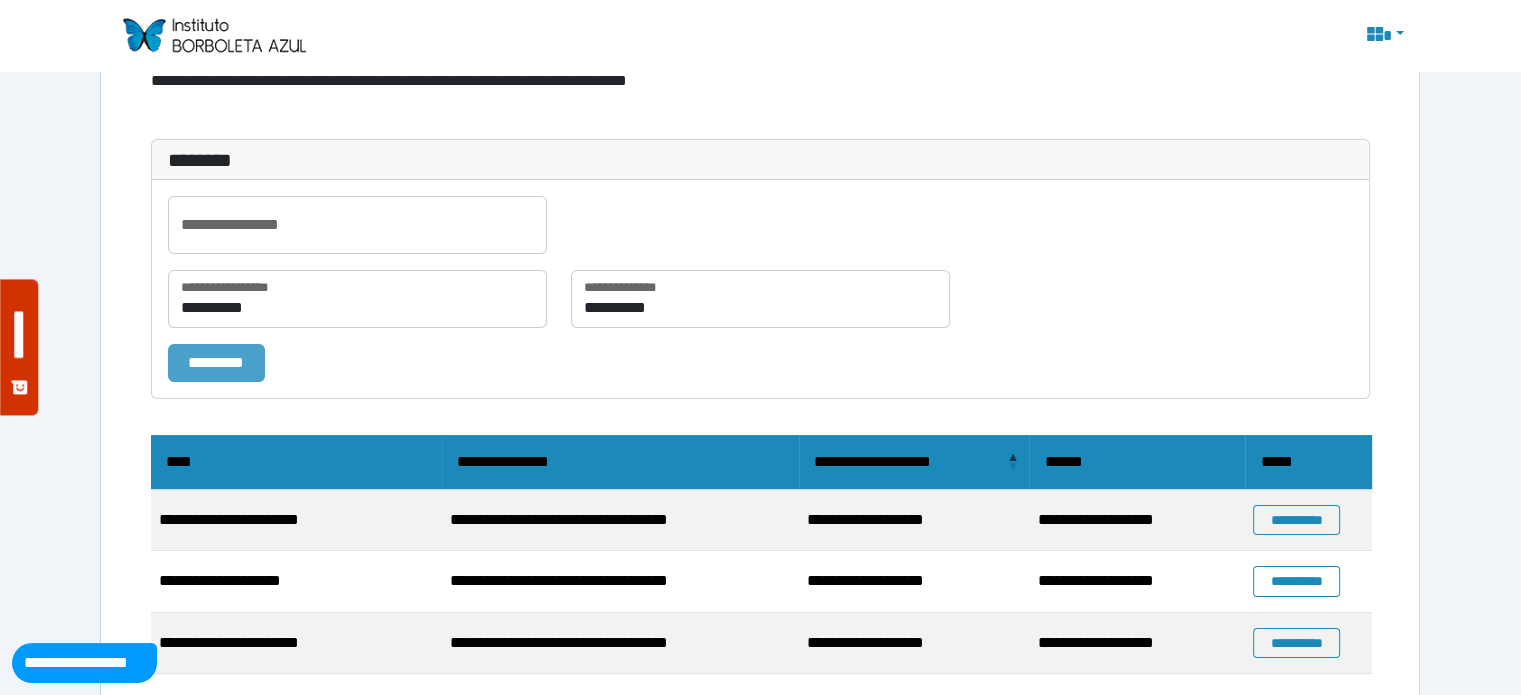 scroll, scrollTop: 179, scrollLeft: 0, axis: vertical 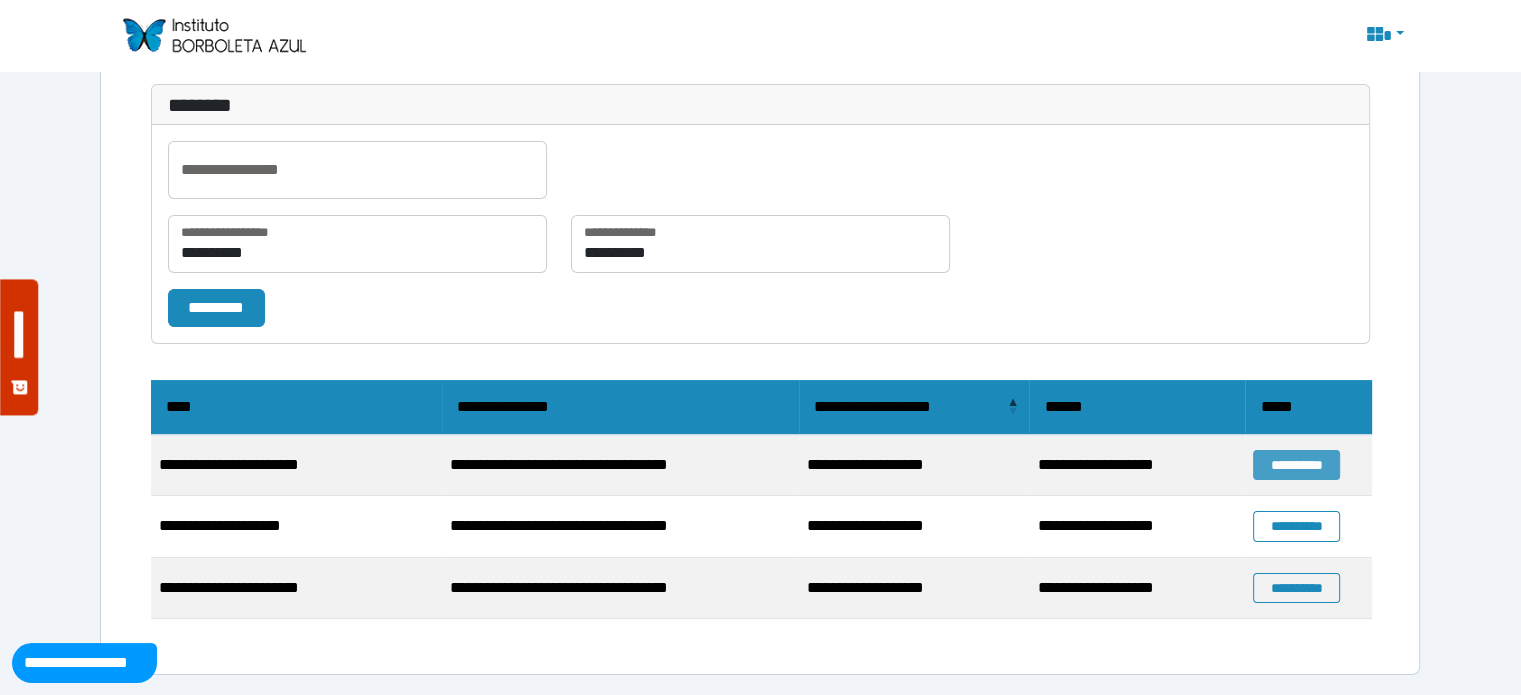 click on "**********" at bounding box center [1296, 465] 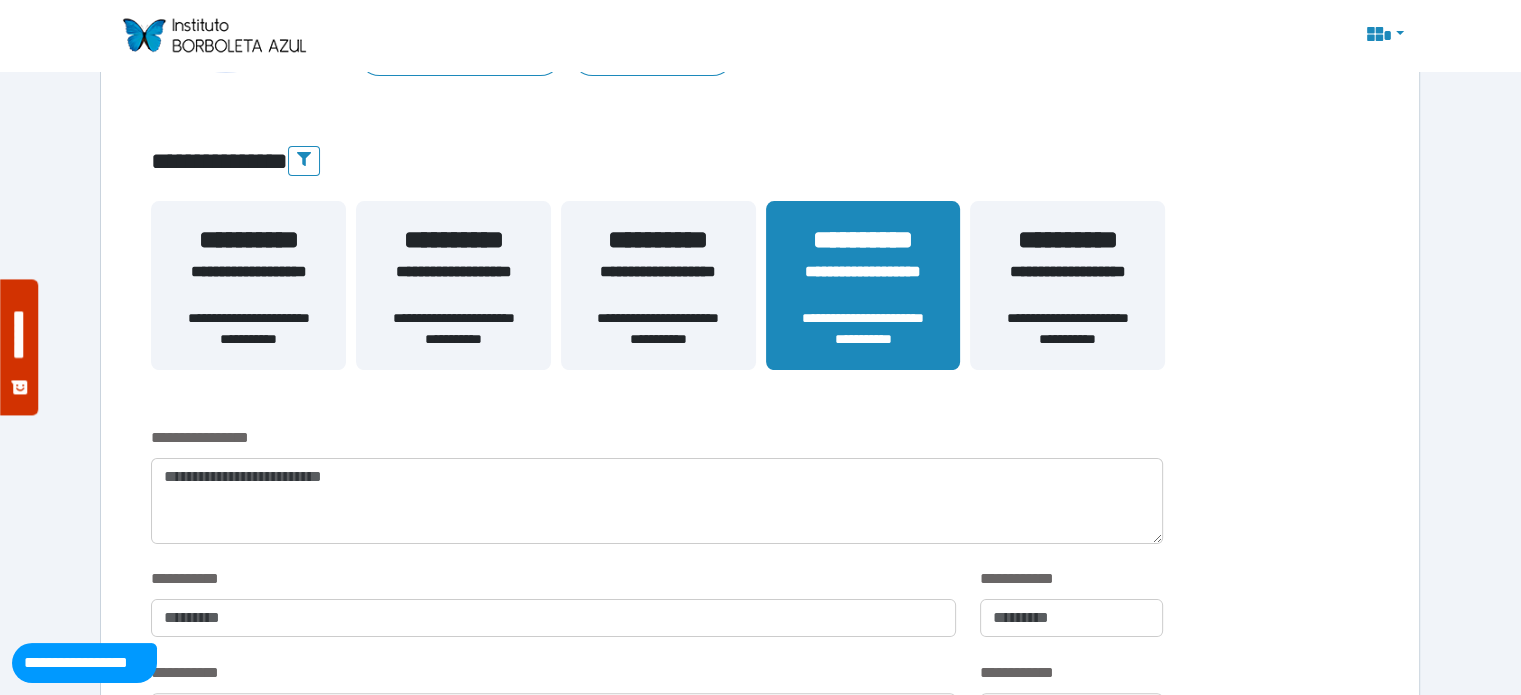 scroll, scrollTop: 288, scrollLeft: 0, axis: vertical 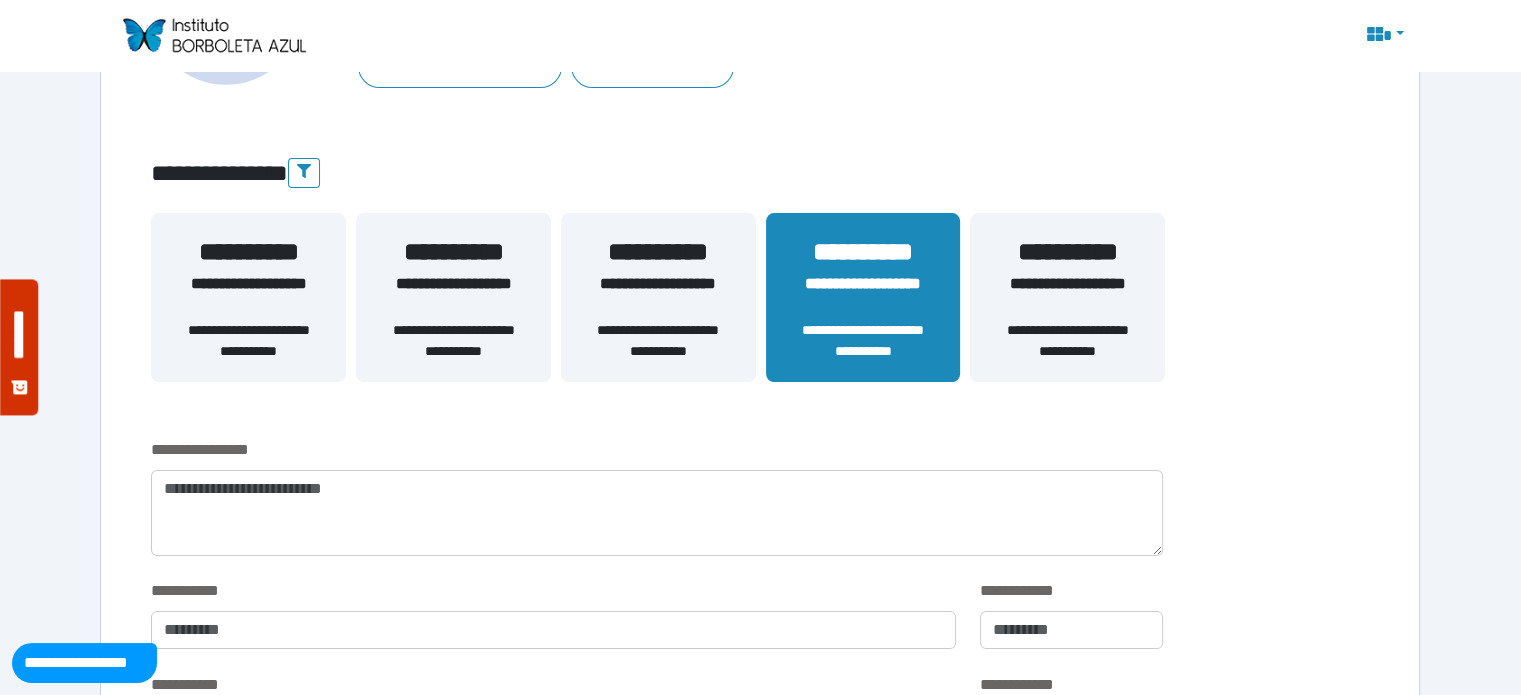 click on "**********" at bounding box center [1067, 296] 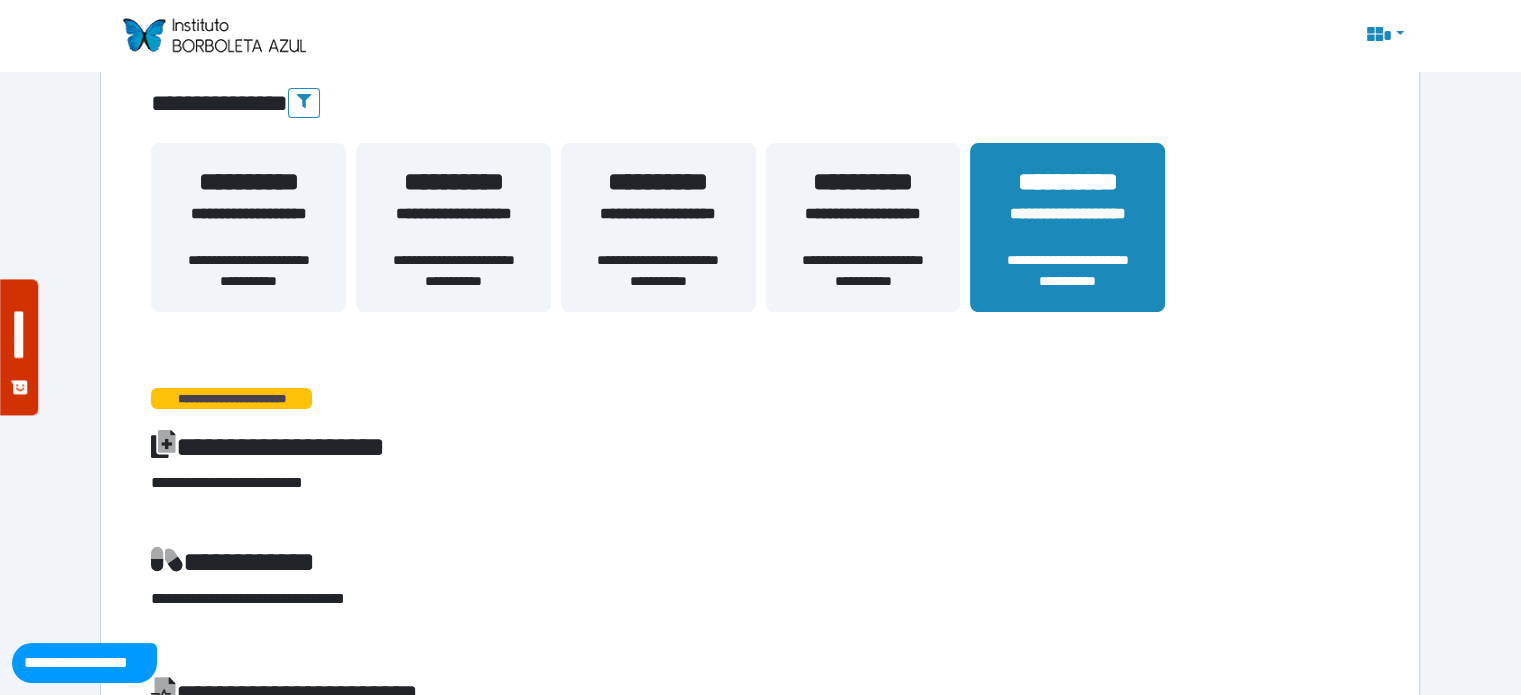 scroll, scrollTop: 339, scrollLeft: 0, axis: vertical 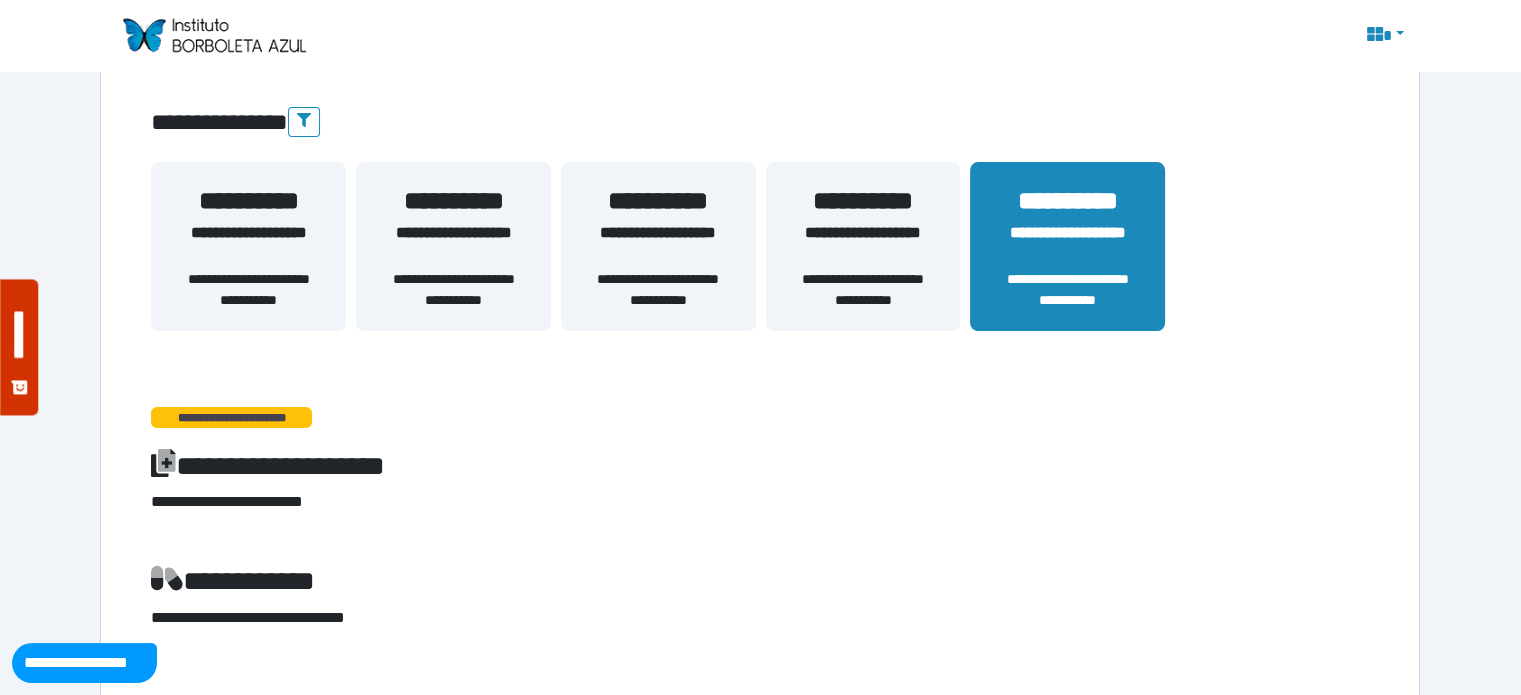 click on "**********" at bounding box center (863, 290) 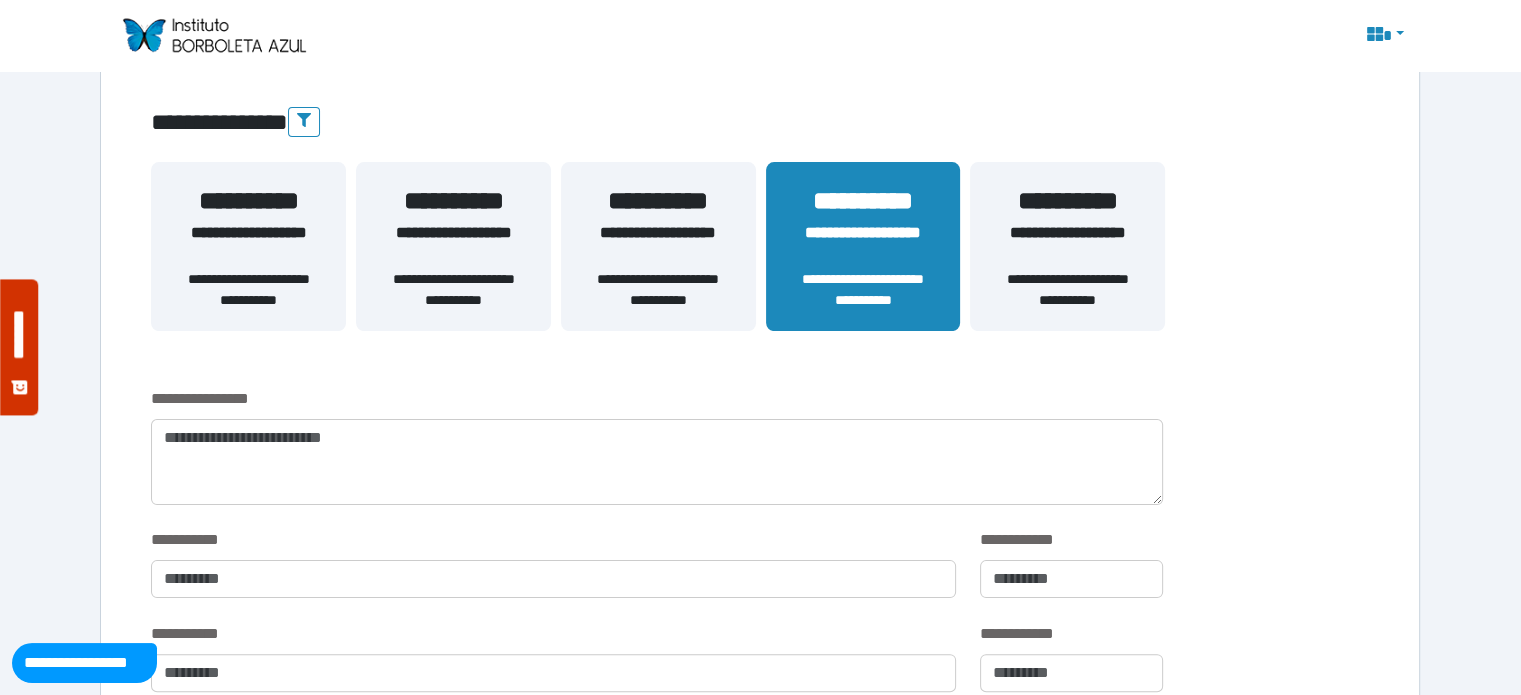 click on "**********" at bounding box center (658, 245) 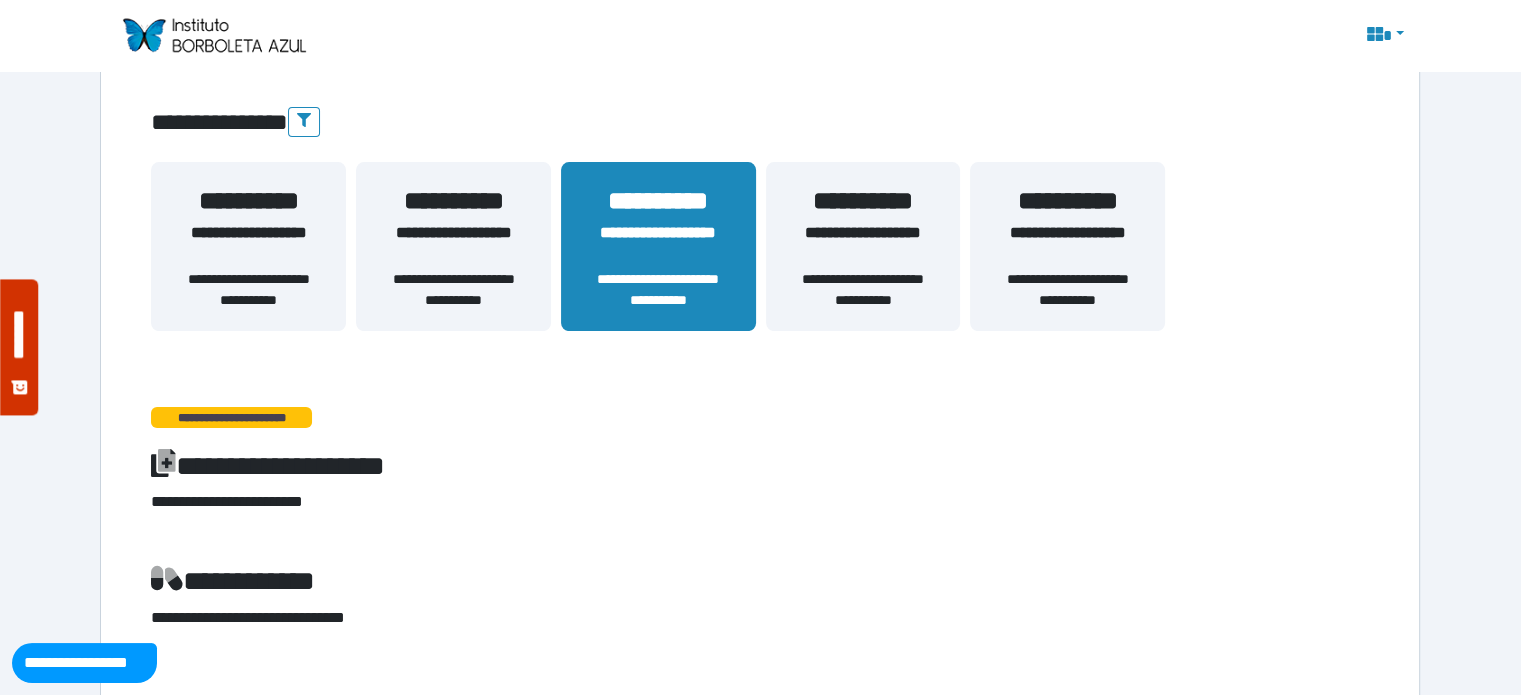 click on "**********" at bounding box center [453, 245] 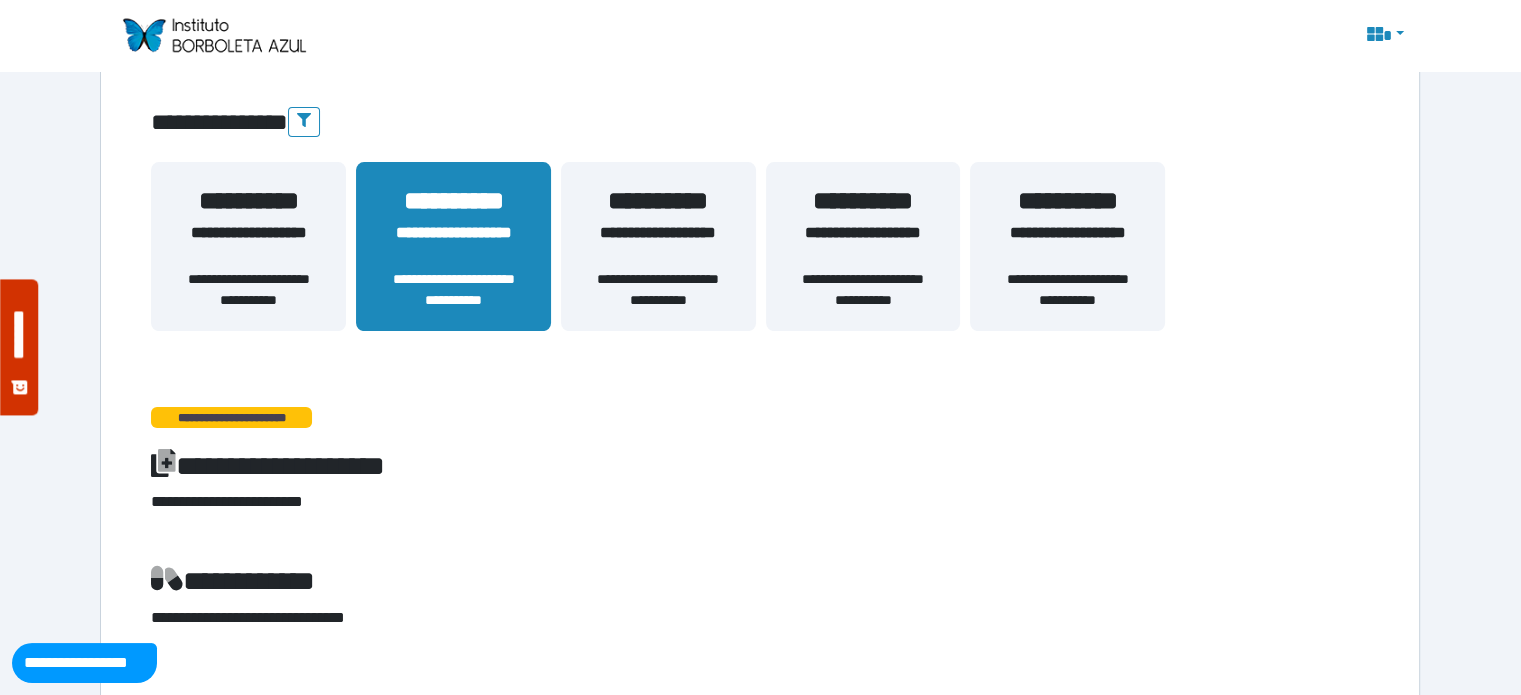 click on "**********" at bounding box center [248, 290] 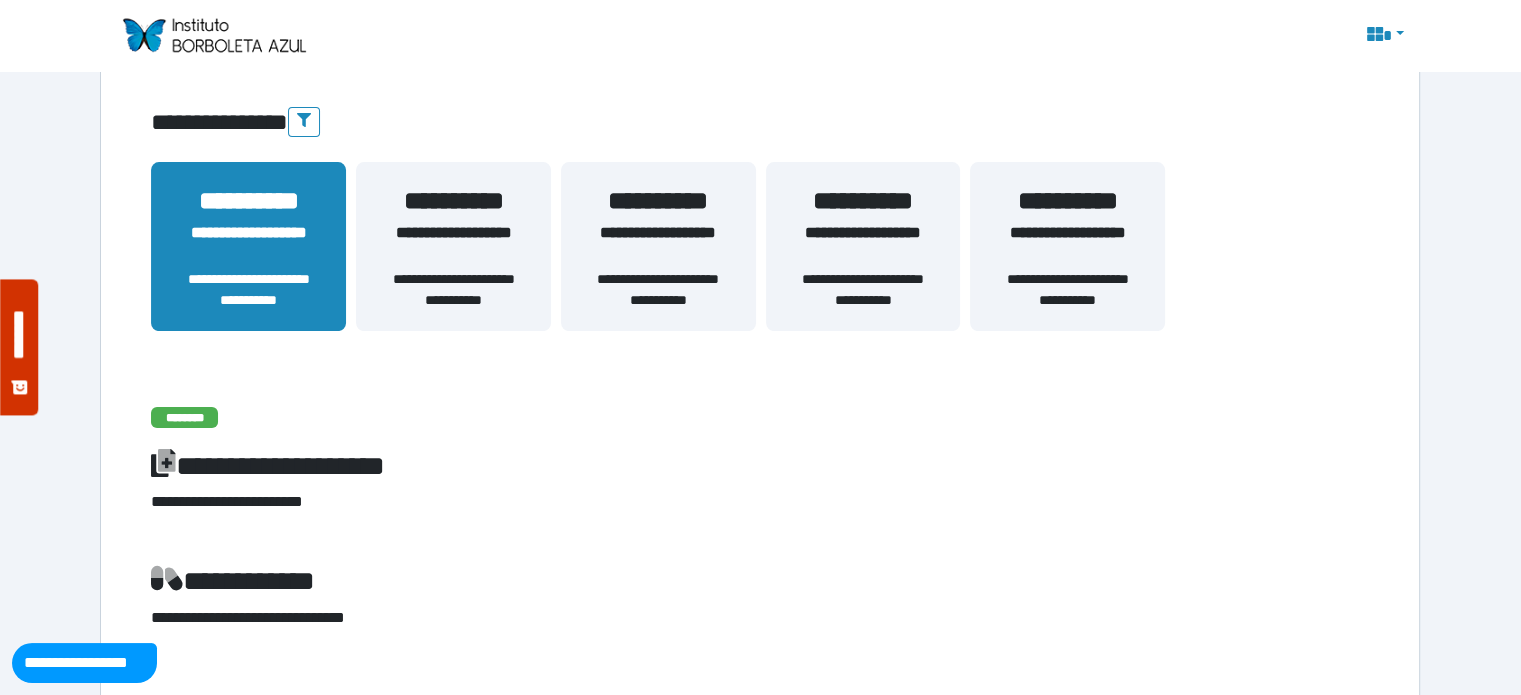 click on "**********" at bounding box center (453, 290) 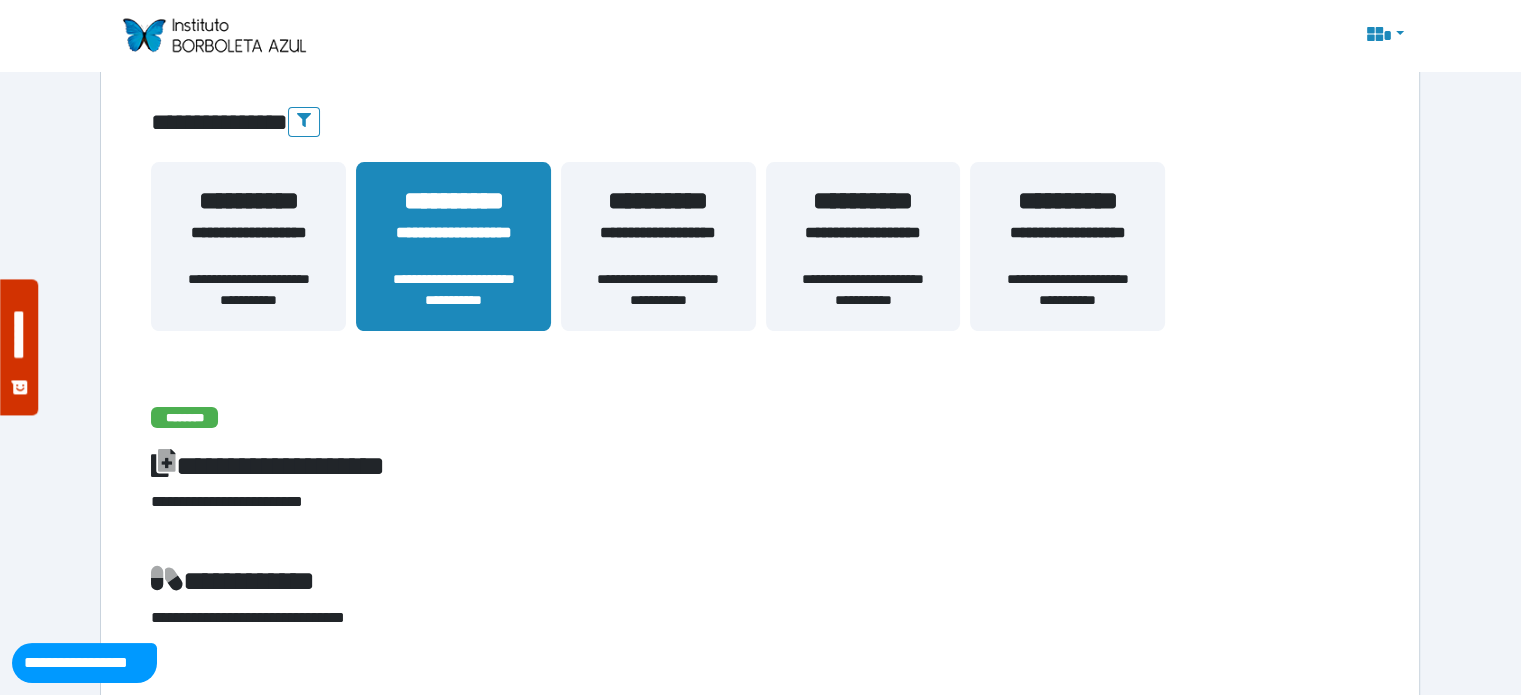click on "**********" at bounding box center (248, 290) 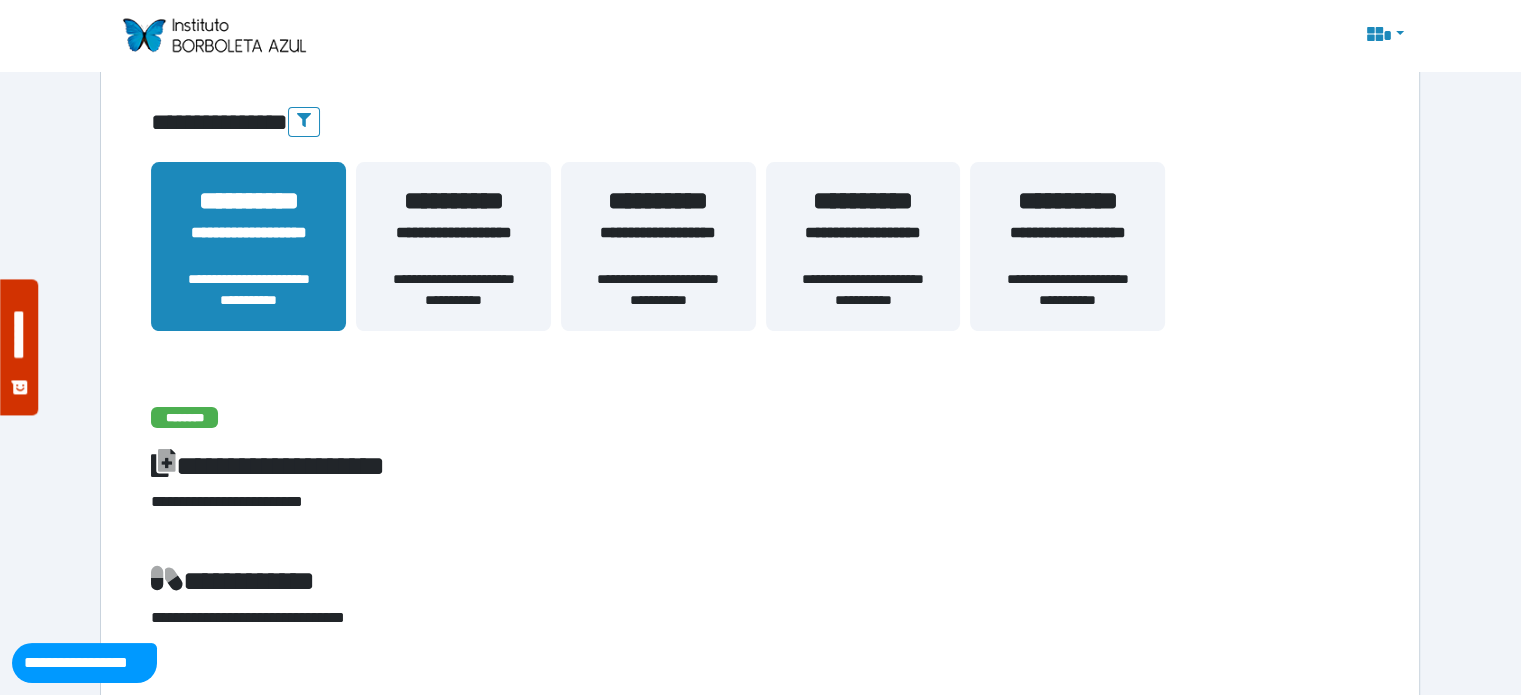 click on "**********" at bounding box center (453, 245) 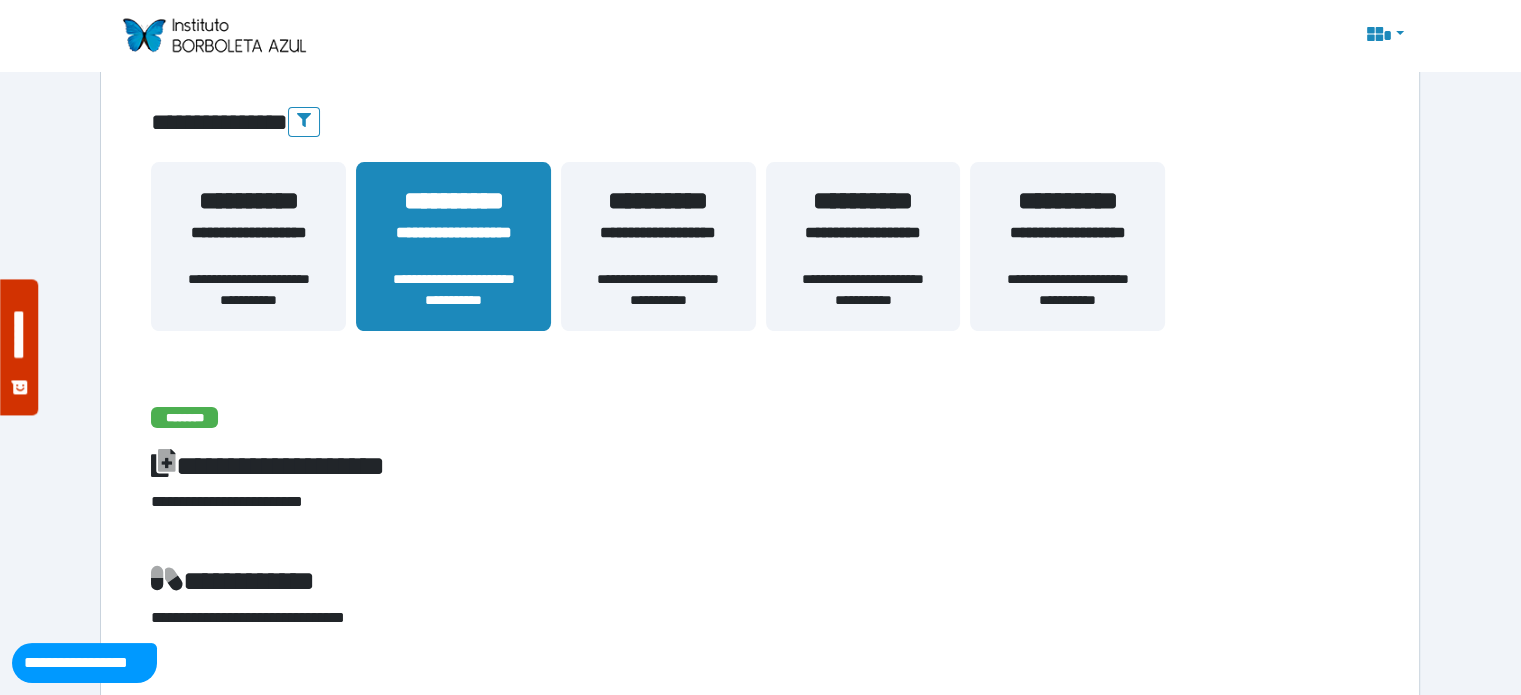 click on "**********" at bounding box center (658, 245) 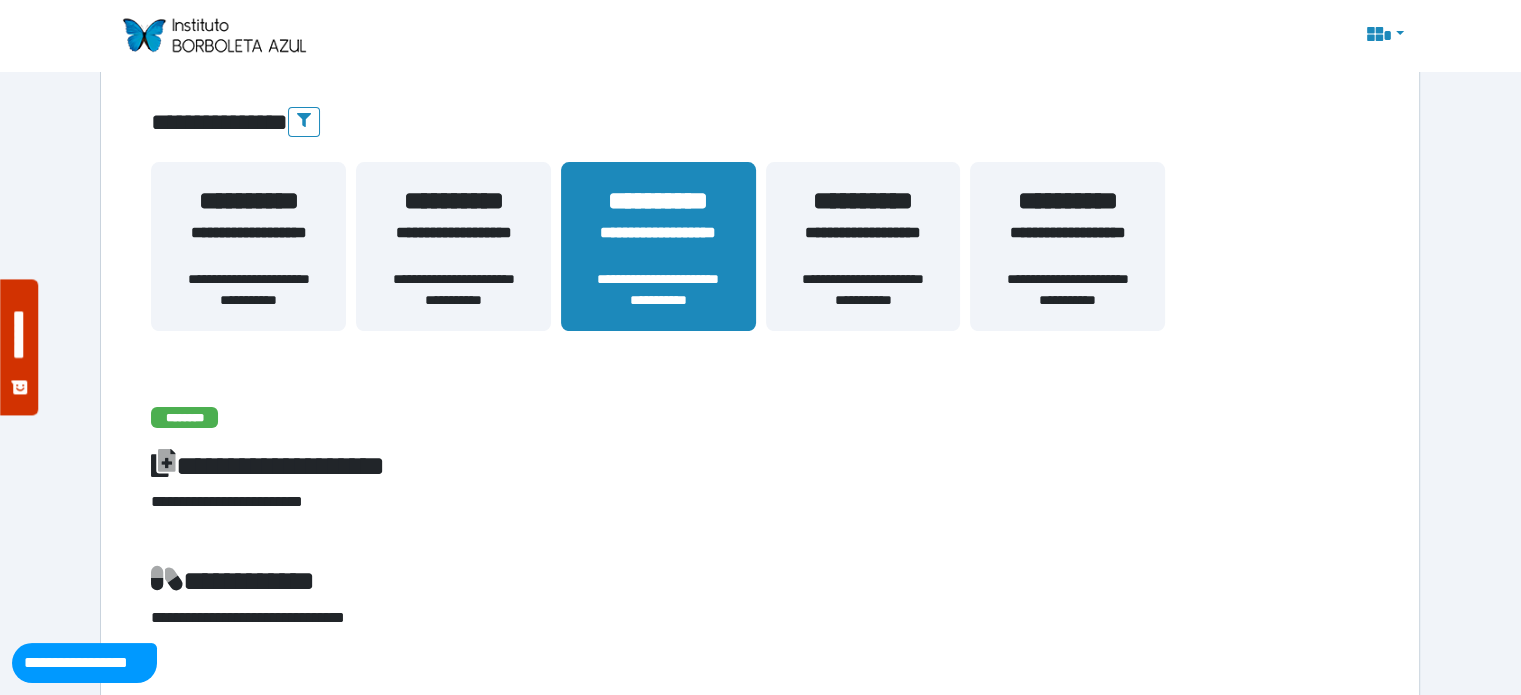 click on "**********" at bounding box center [863, 290] 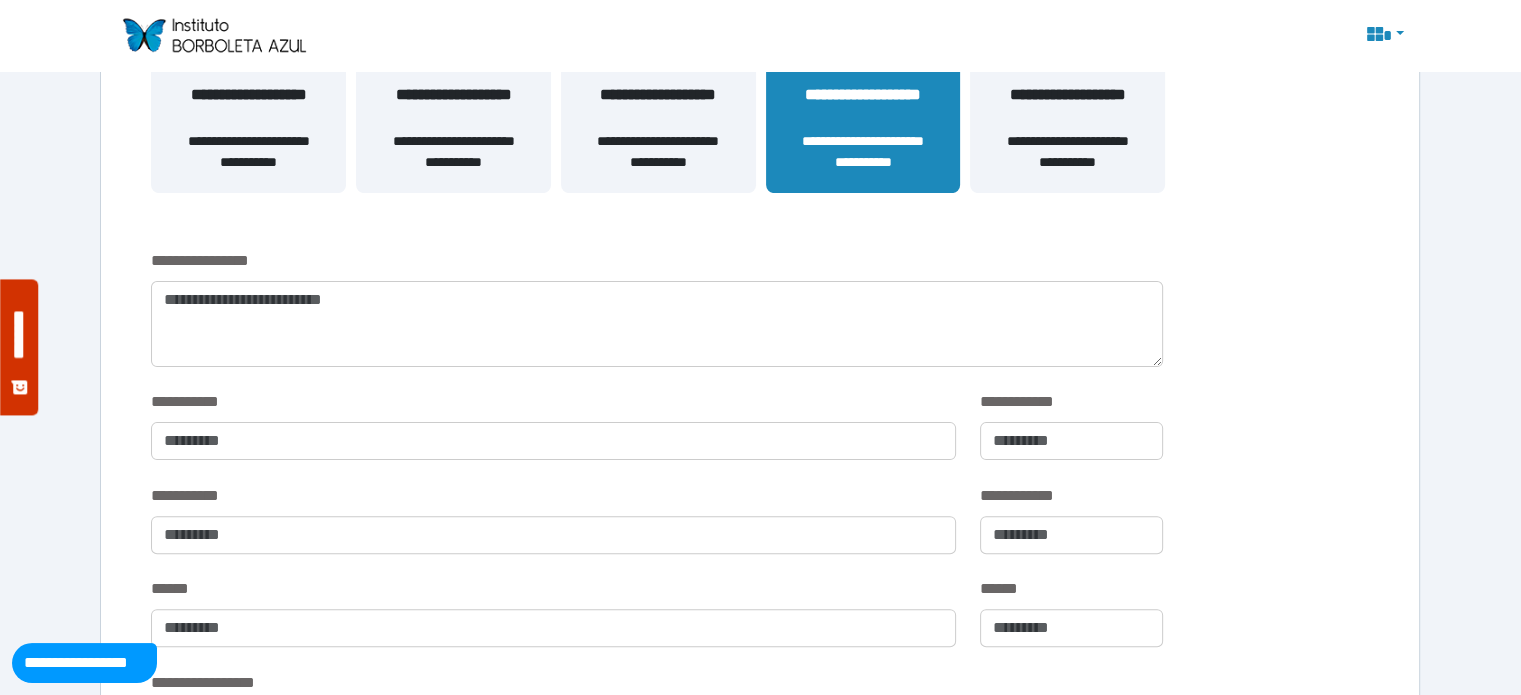 scroll, scrollTop: 479, scrollLeft: 0, axis: vertical 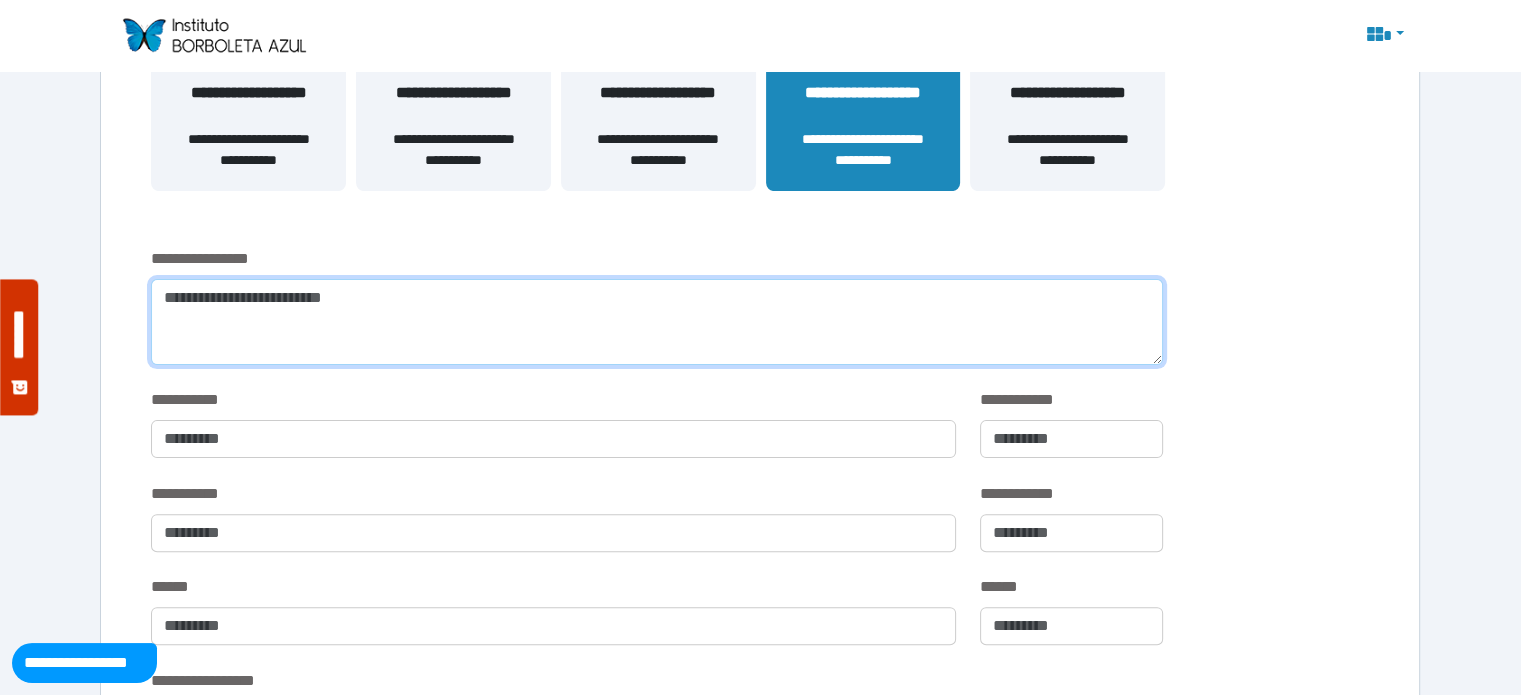 click at bounding box center [656, 322] 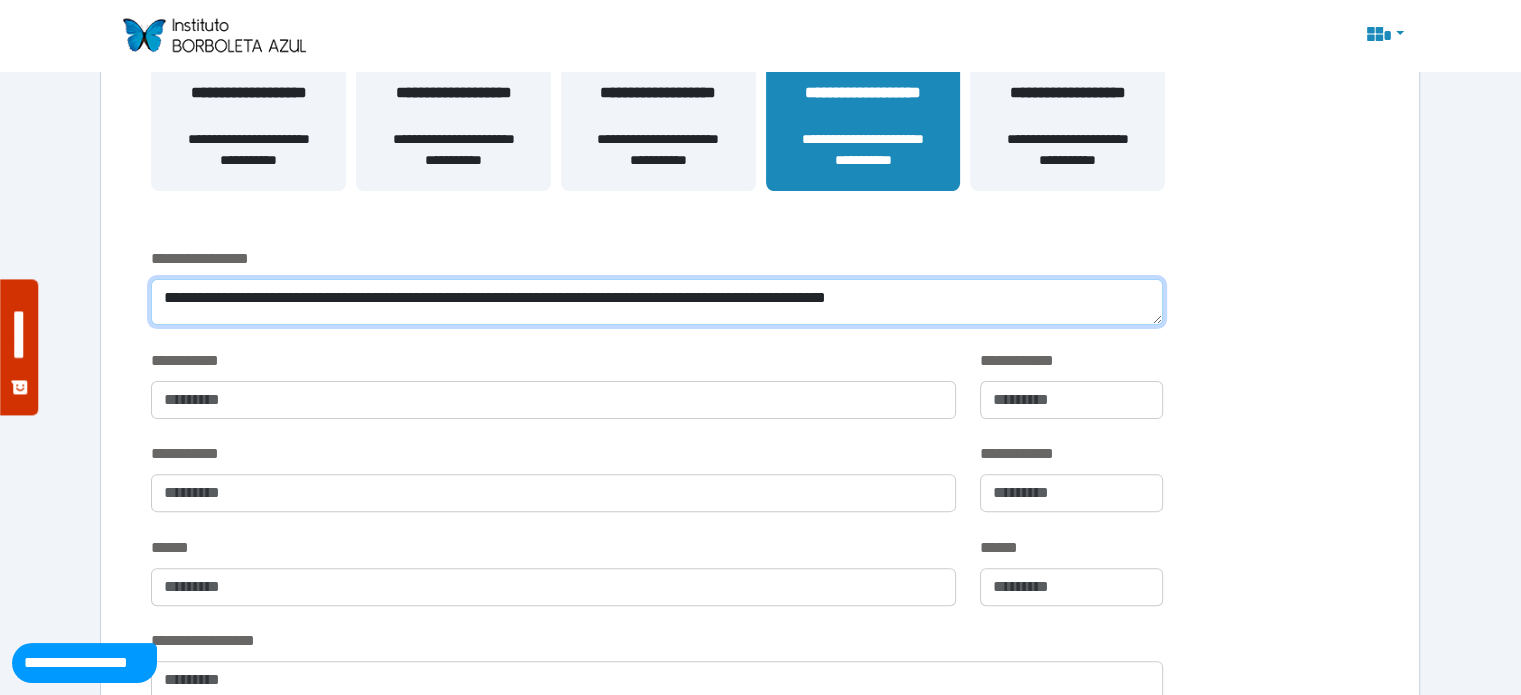 click on "**********" at bounding box center [656, 302] 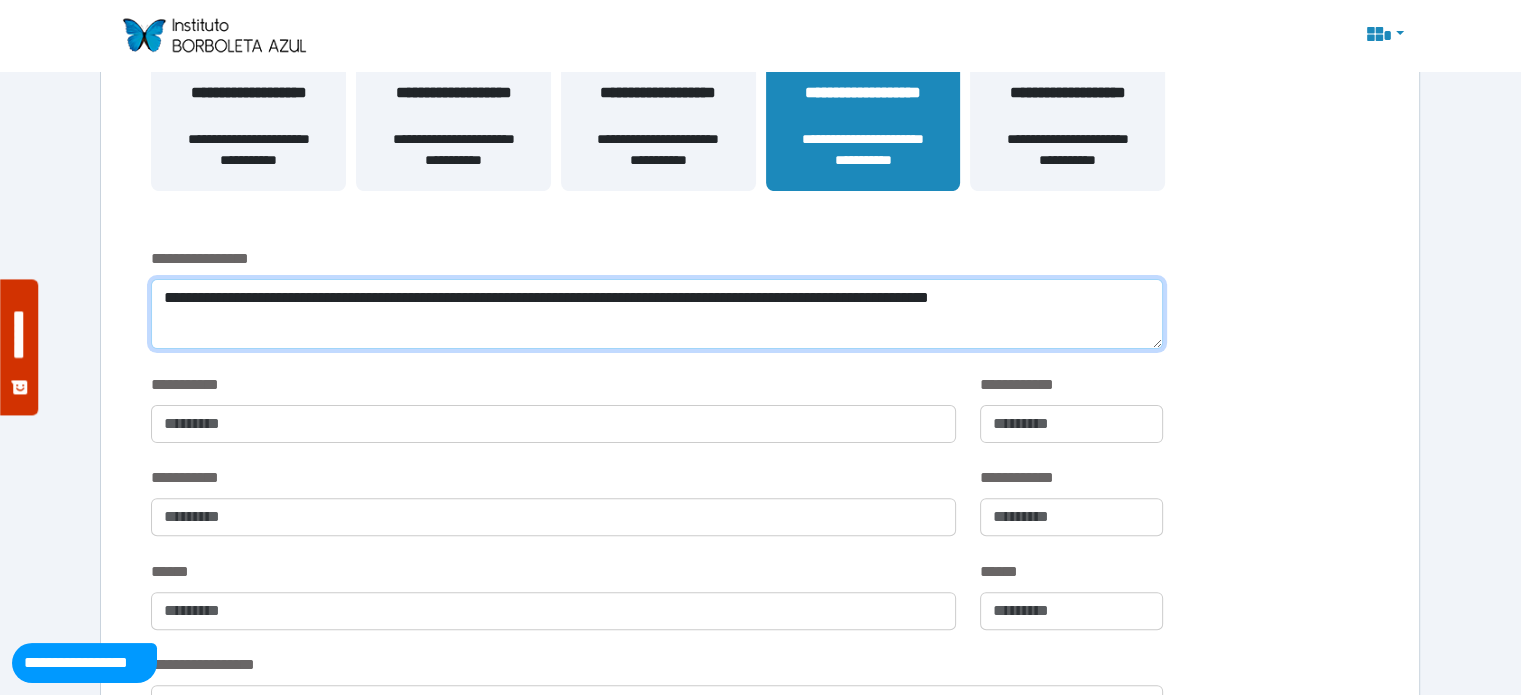 scroll, scrollTop: 0, scrollLeft: 0, axis: both 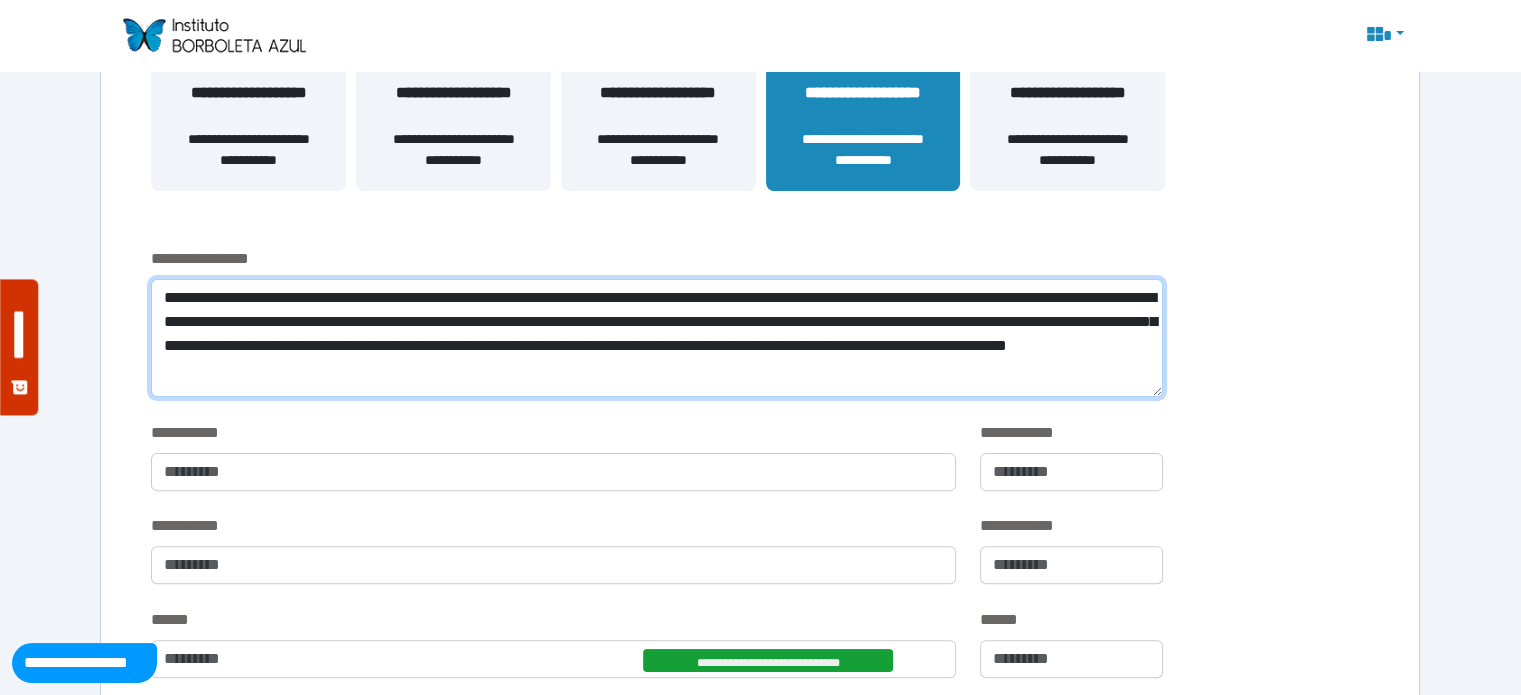 click on "**********" at bounding box center (656, 338) 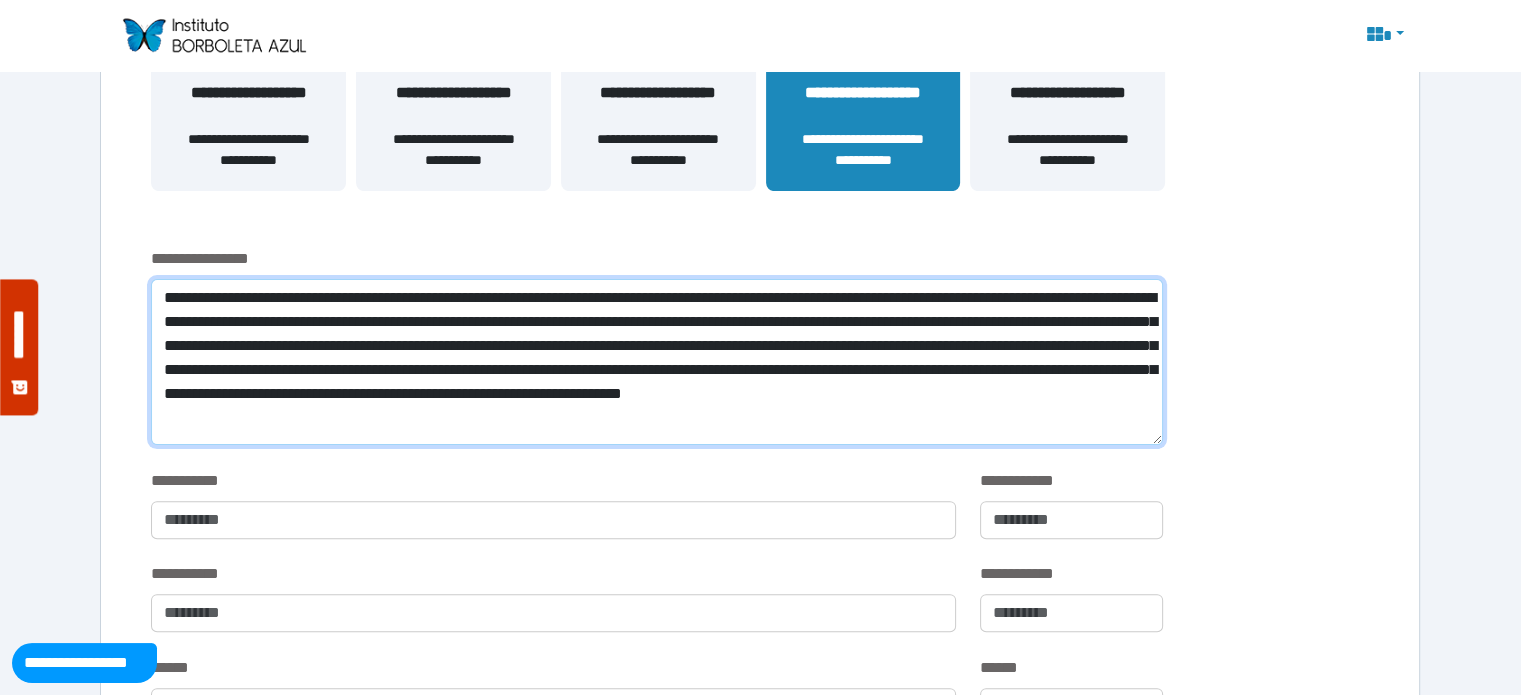 click on "**********" at bounding box center (656, 362) 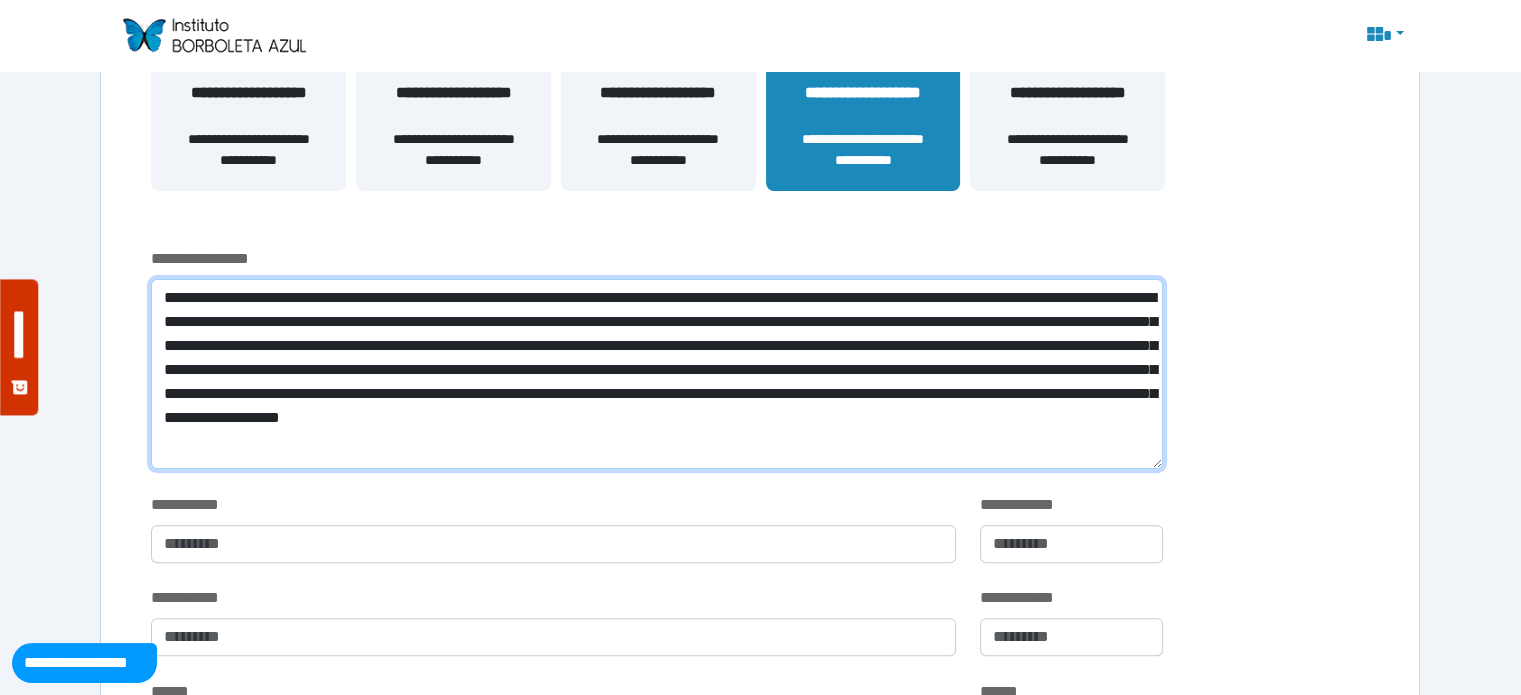 click on "**********" at bounding box center [656, 374] 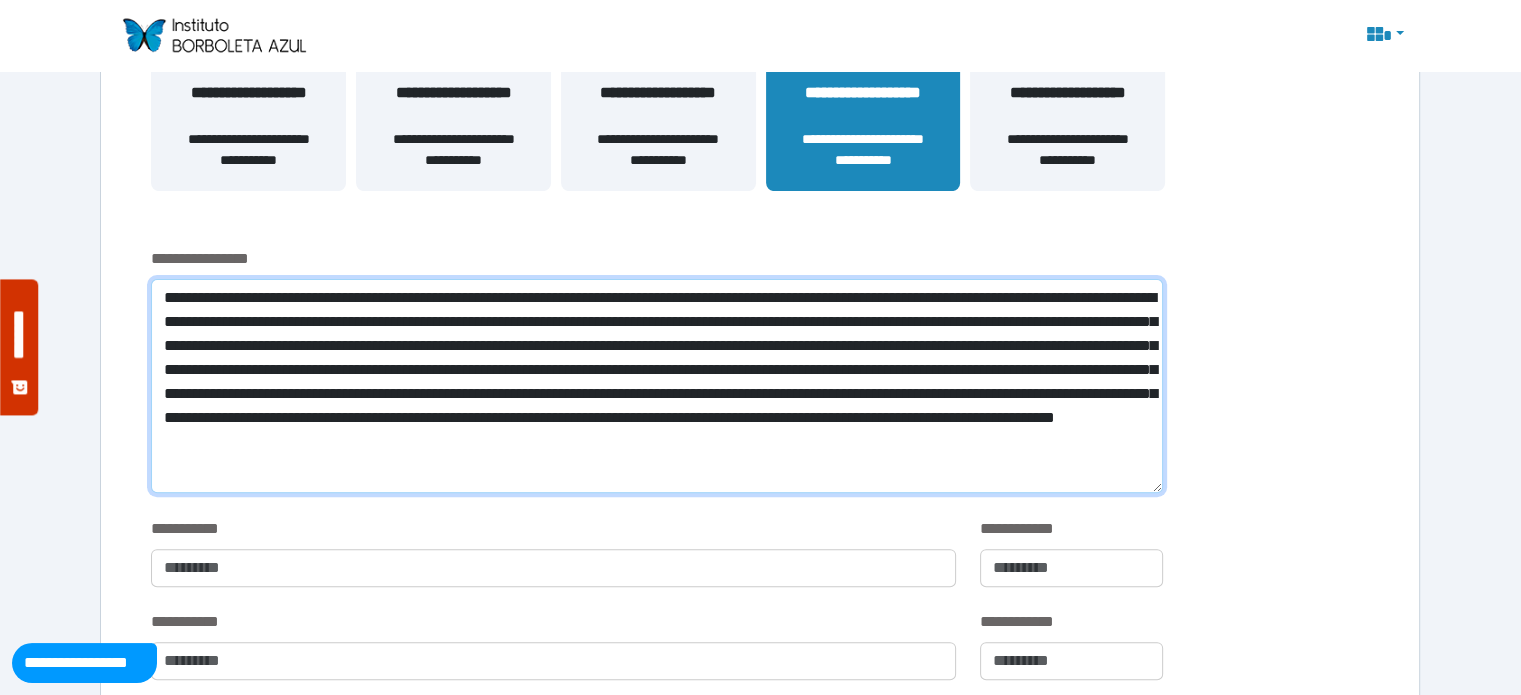 drag, startPoint x: 709, startPoint y: 465, endPoint x: 163, endPoint y: 292, distance: 572.75214 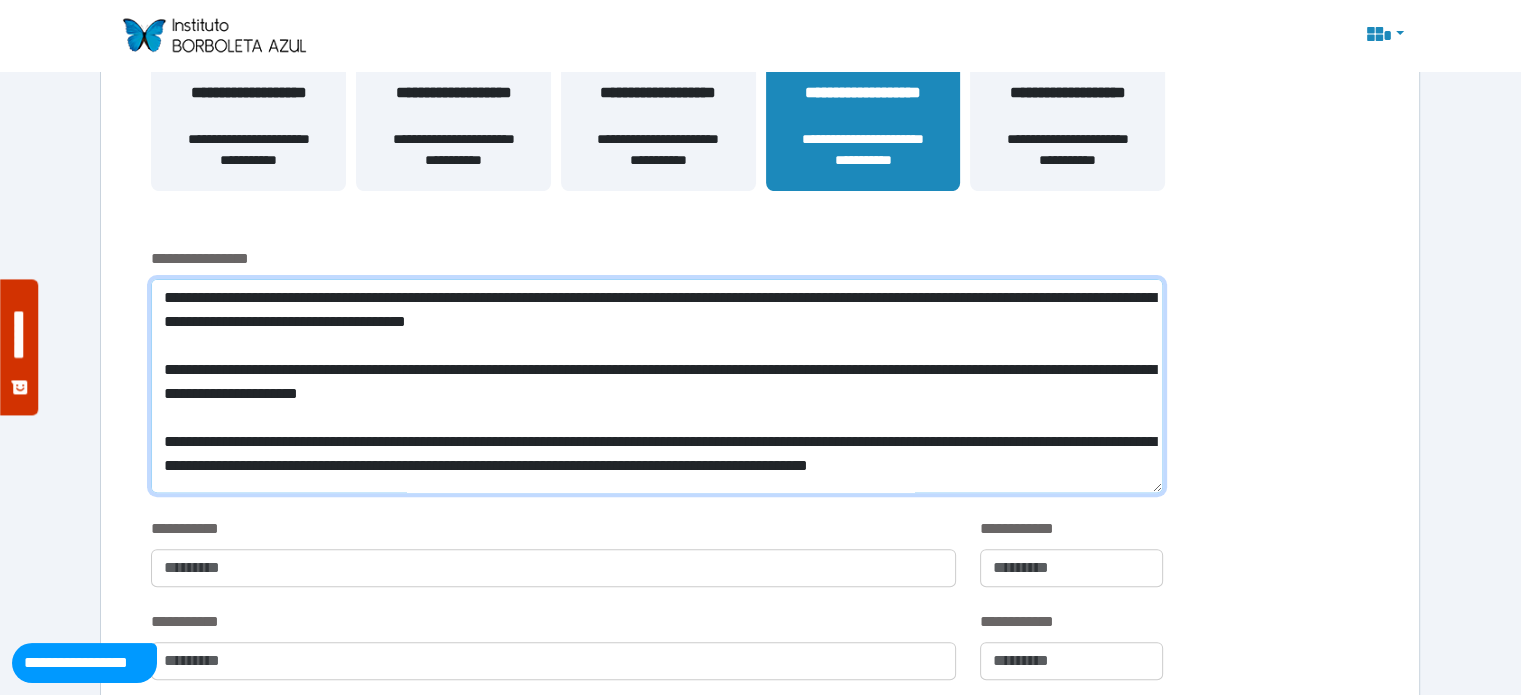 scroll, scrollTop: 0, scrollLeft: 0, axis: both 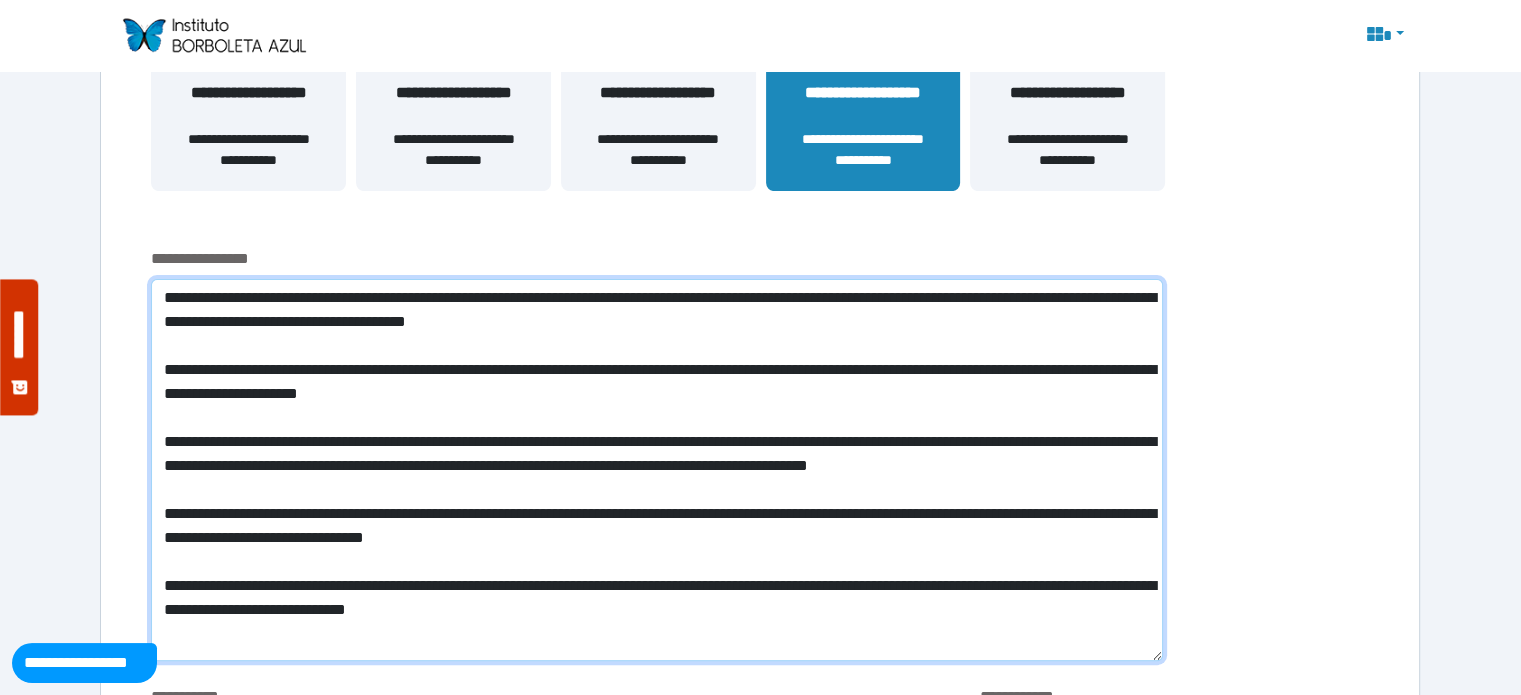 click at bounding box center [656, 470] 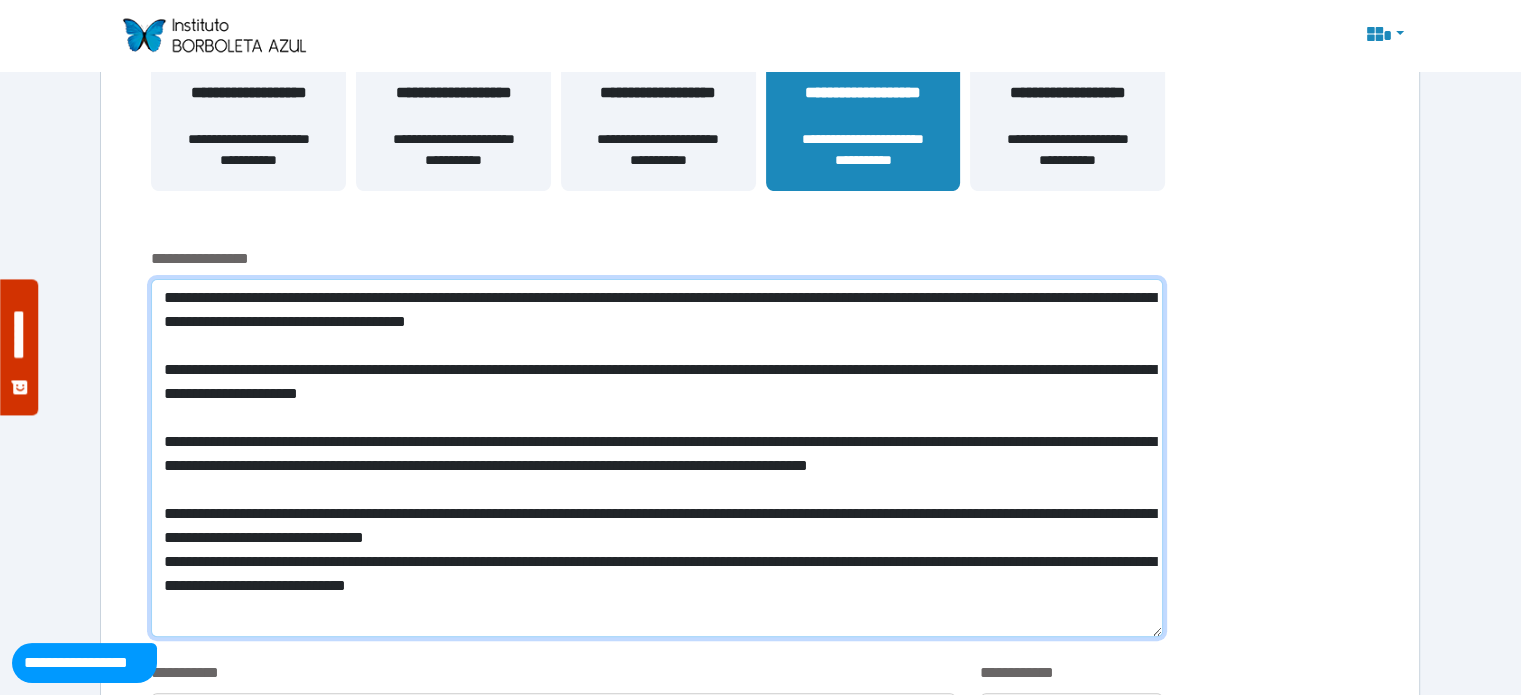 click at bounding box center (656, 458) 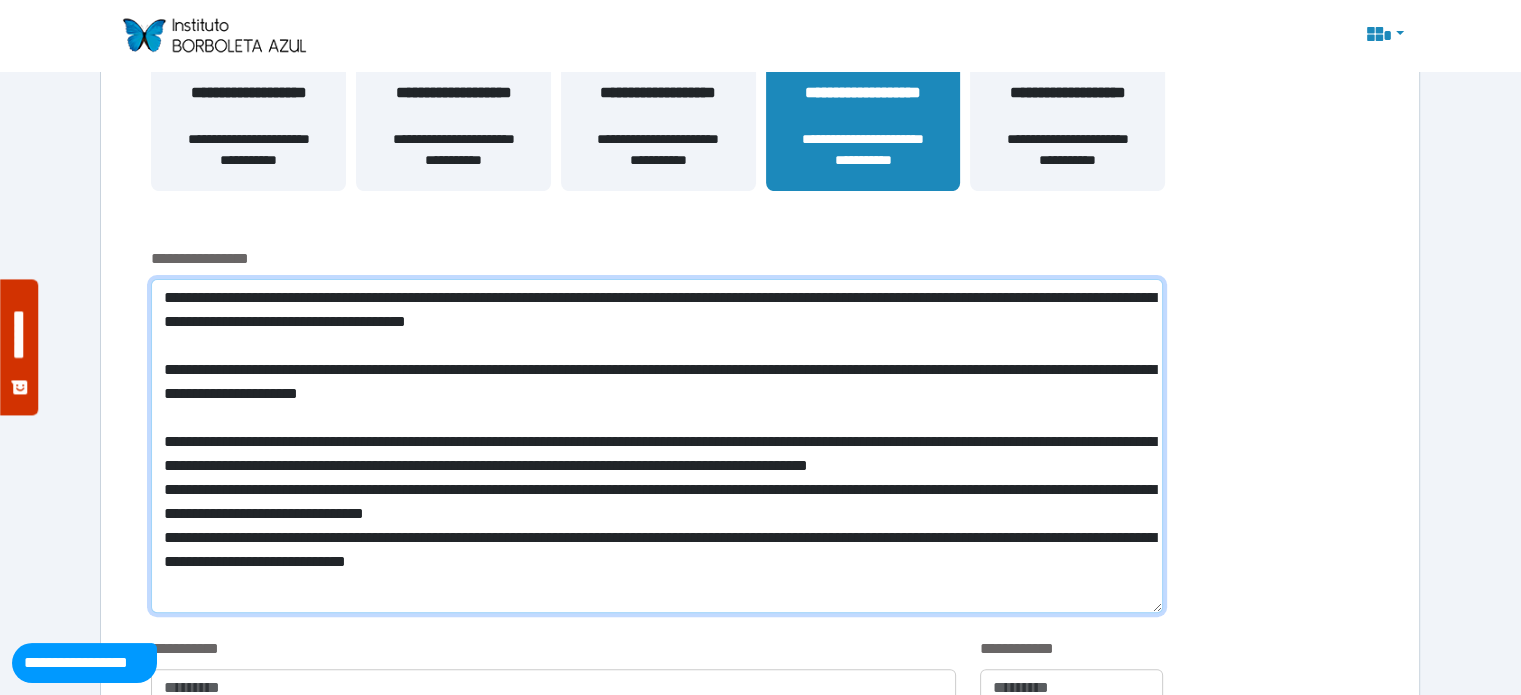 click at bounding box center [656, 446] 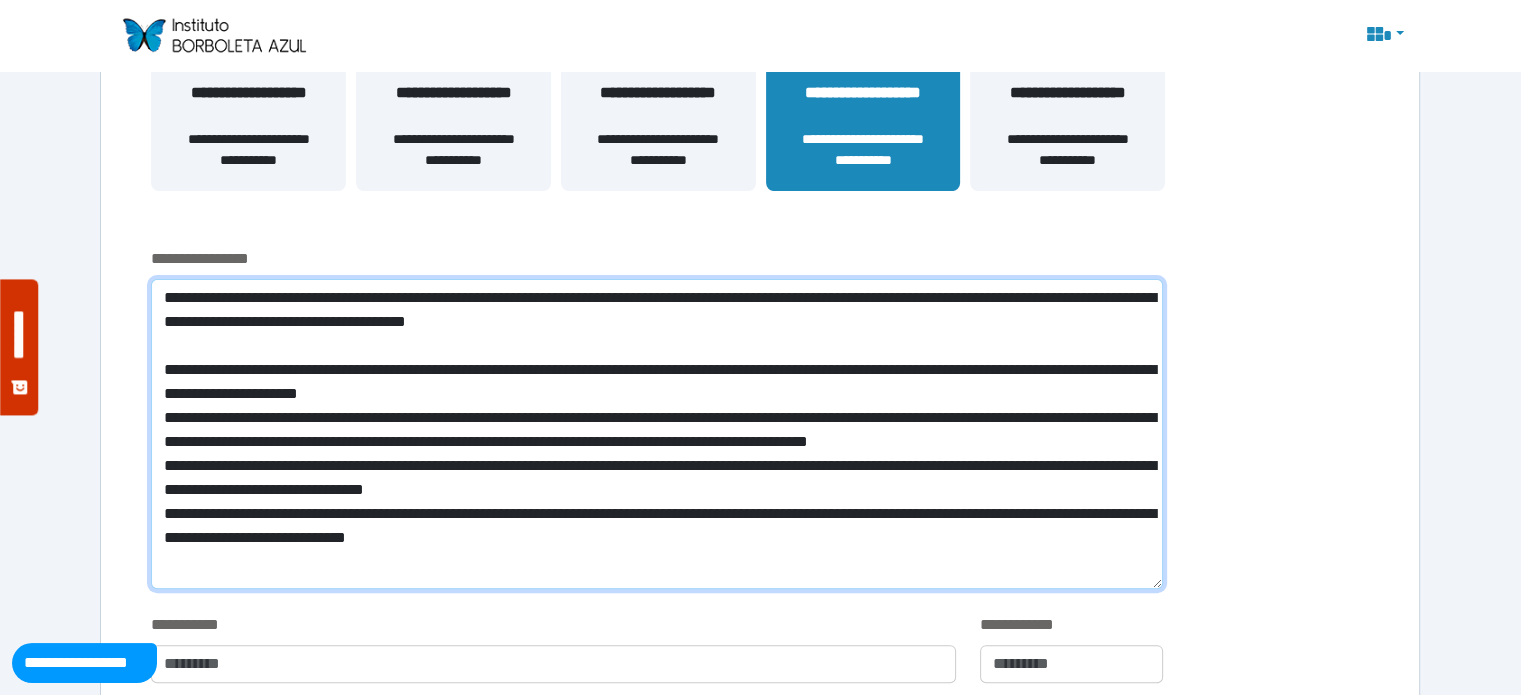 click at bounding box center (656, 434) 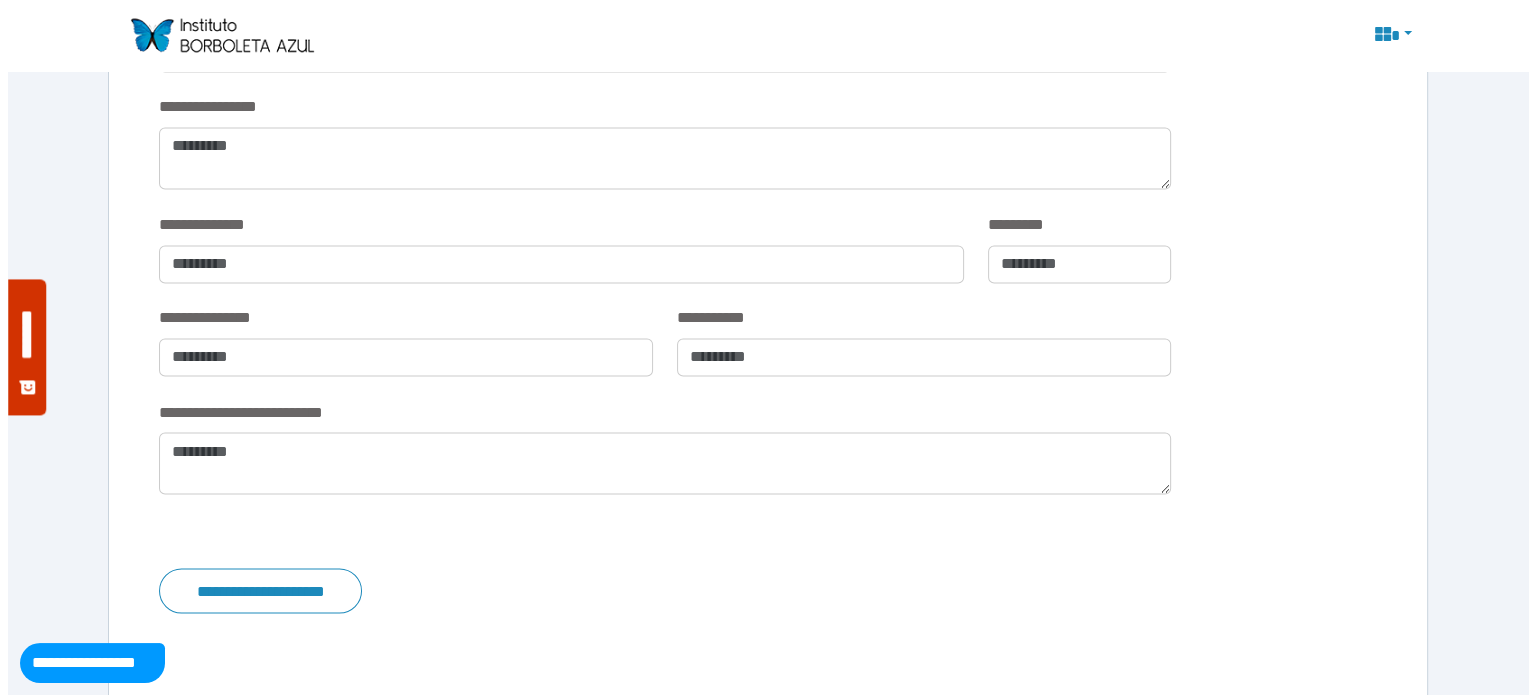 scroll, scrollTop: 3548, scrollLeft: 0, axis: vertical 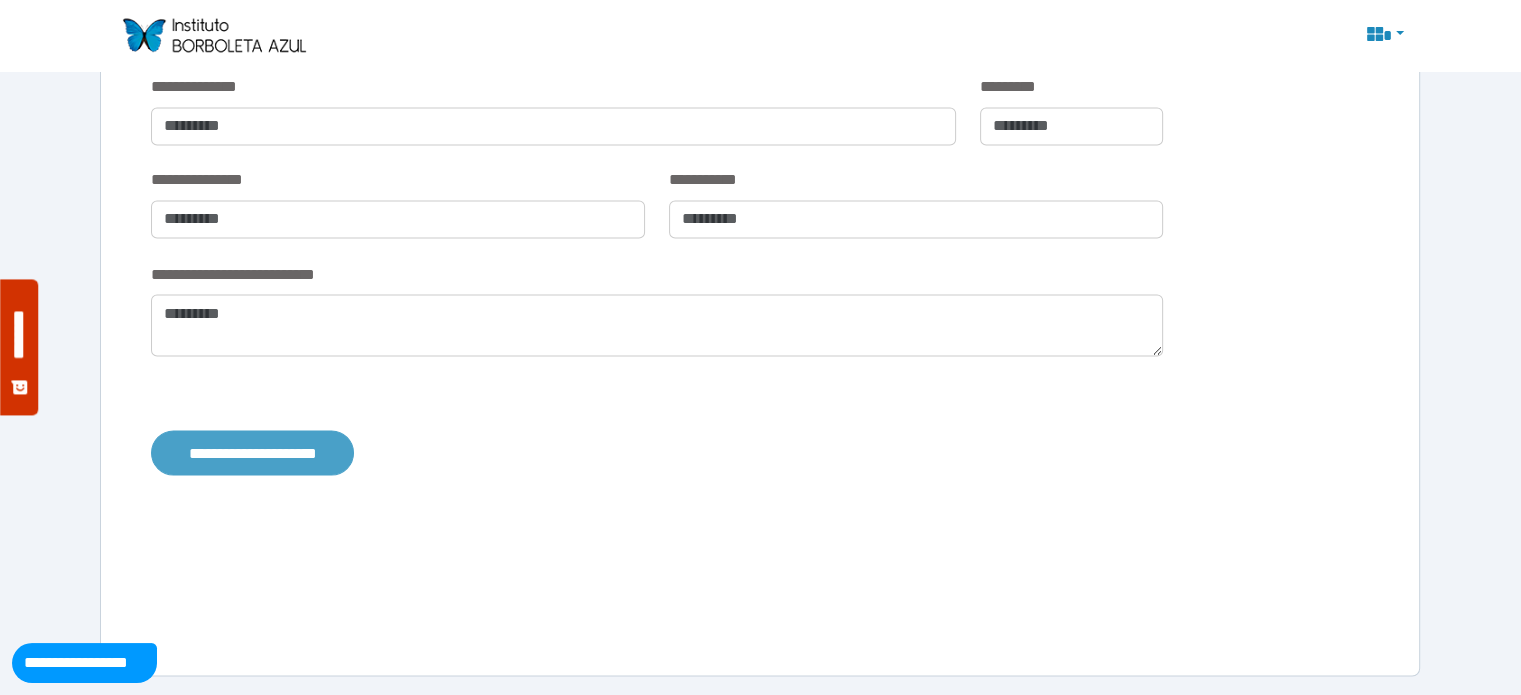 type on "**********" 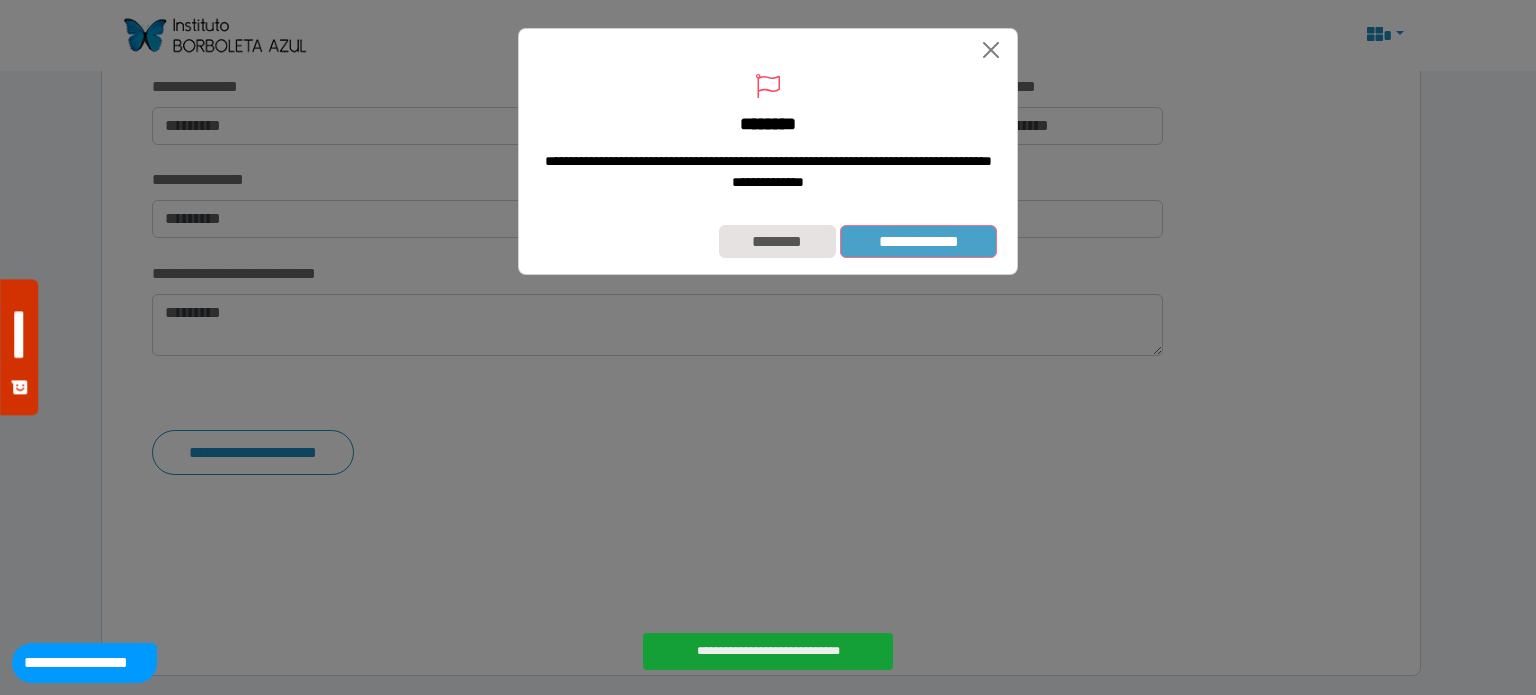 click on "**********" at bounding box center (918, 242) 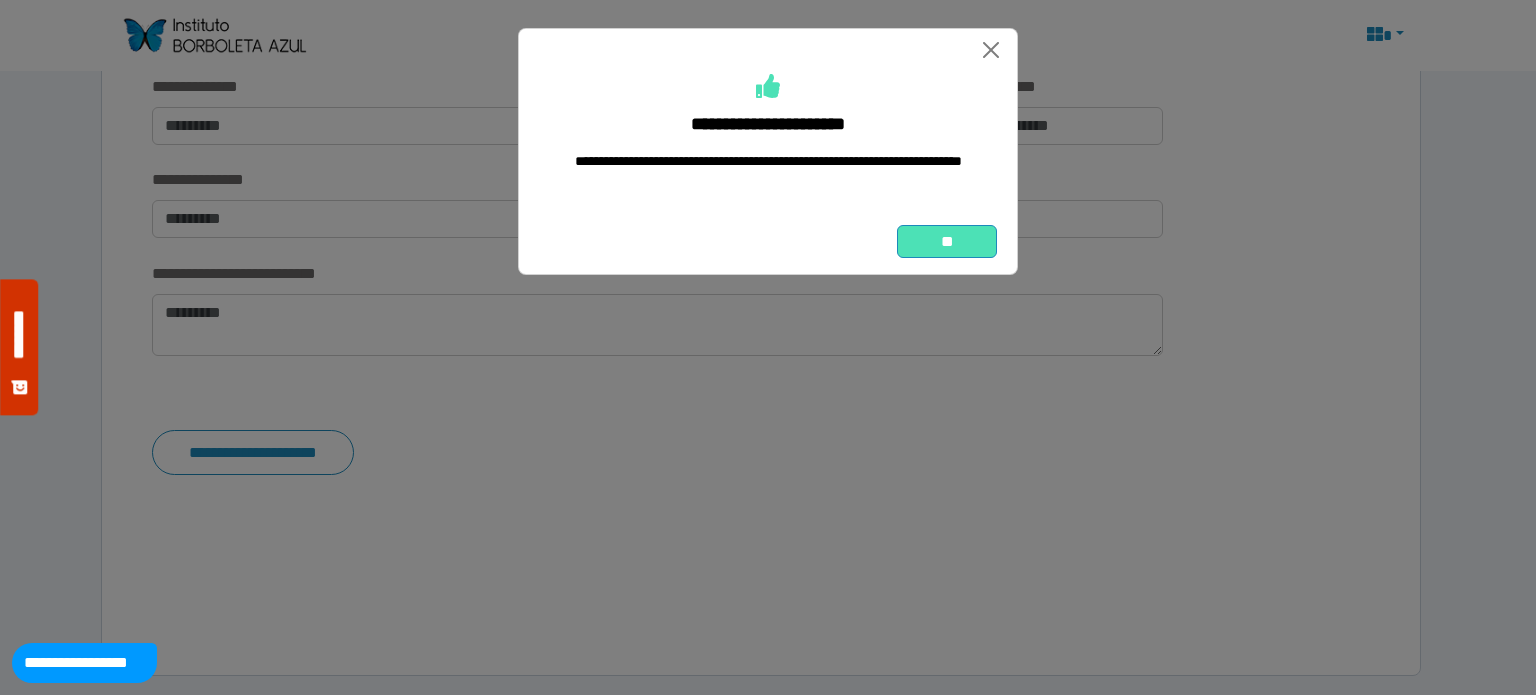 click on "**" at bounding box center [947, 242] 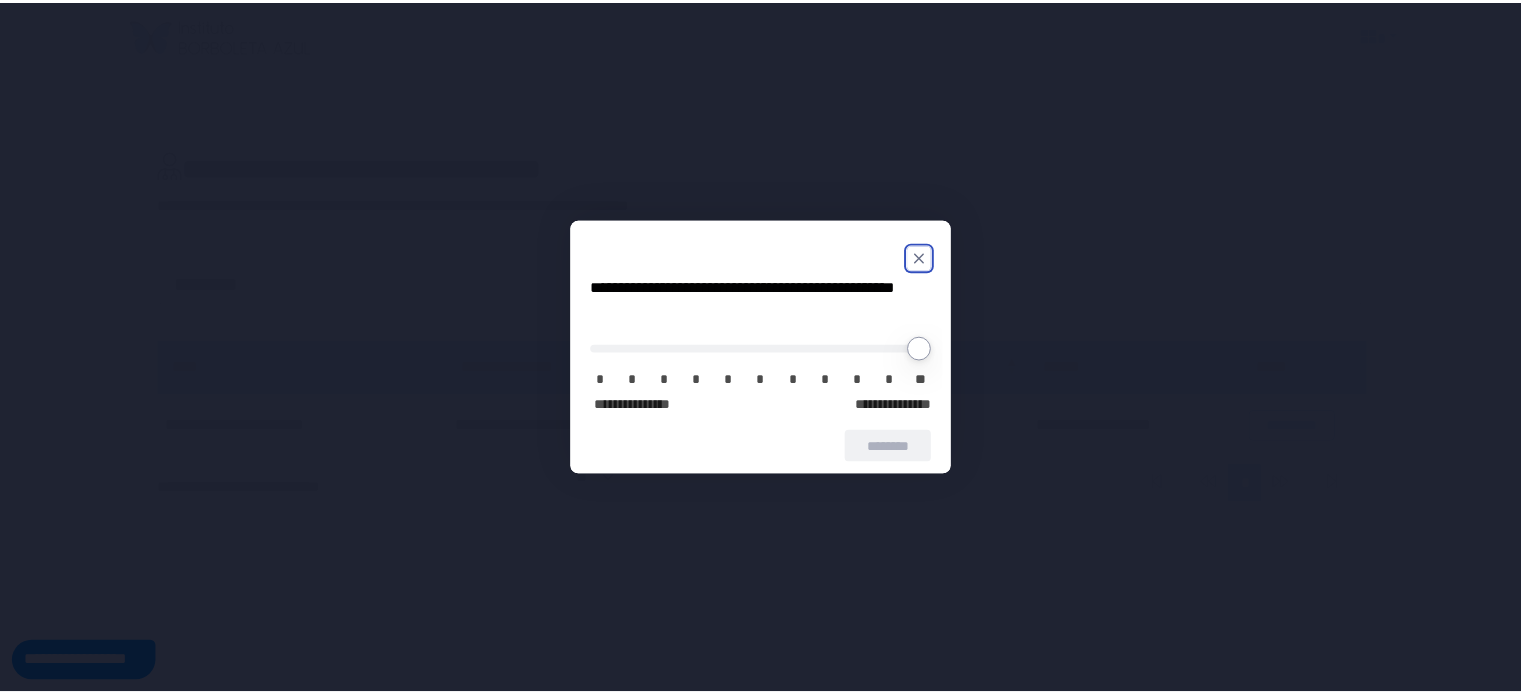 scroll, scrollTop: 0, scrollLeft: 0, axis: both 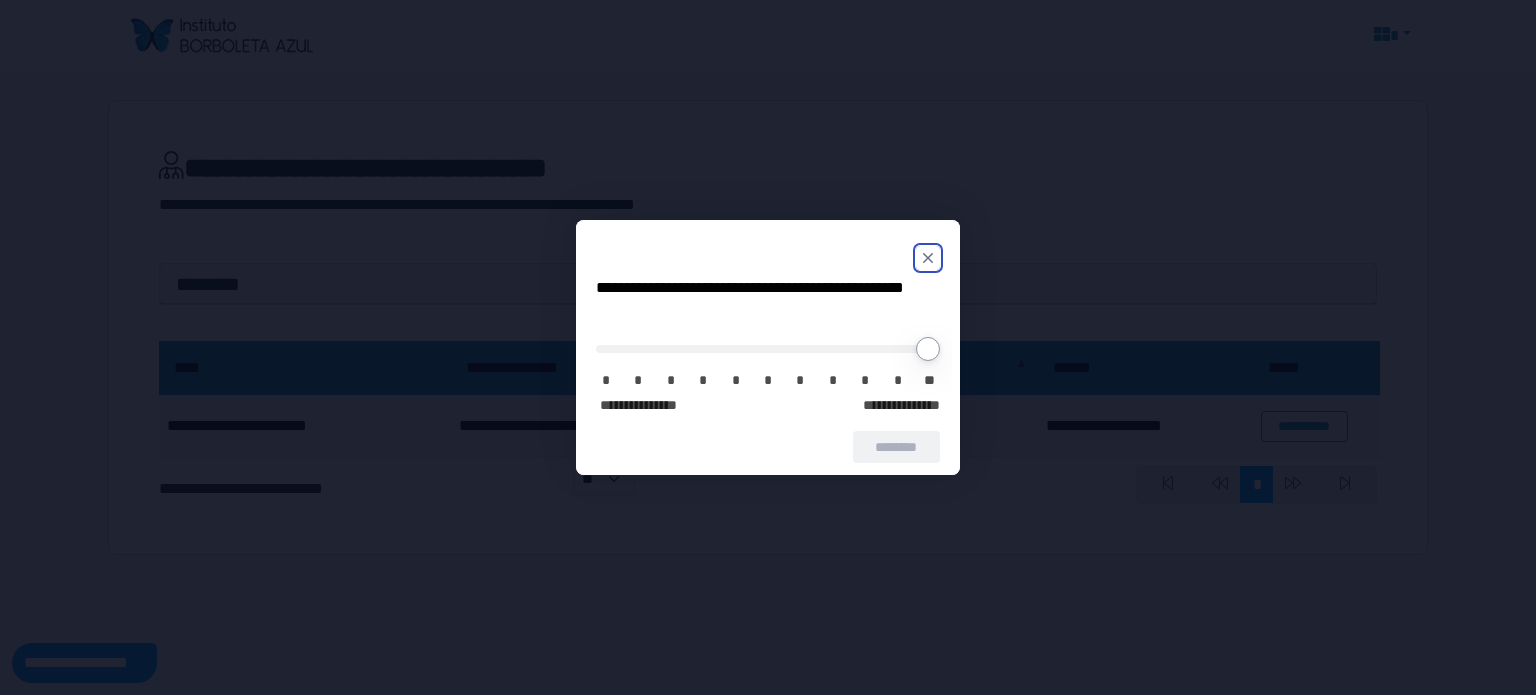 click 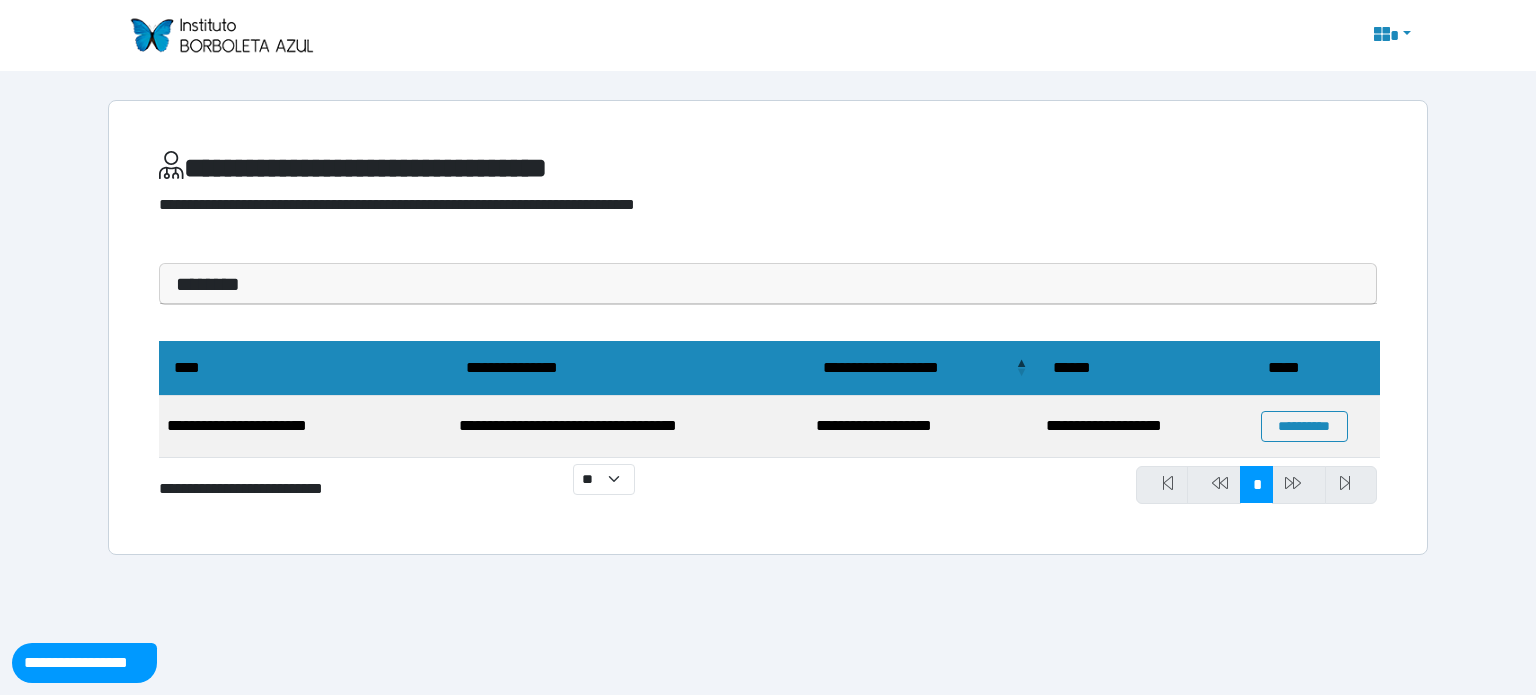 click on "********" at bounding box center [768, 284] 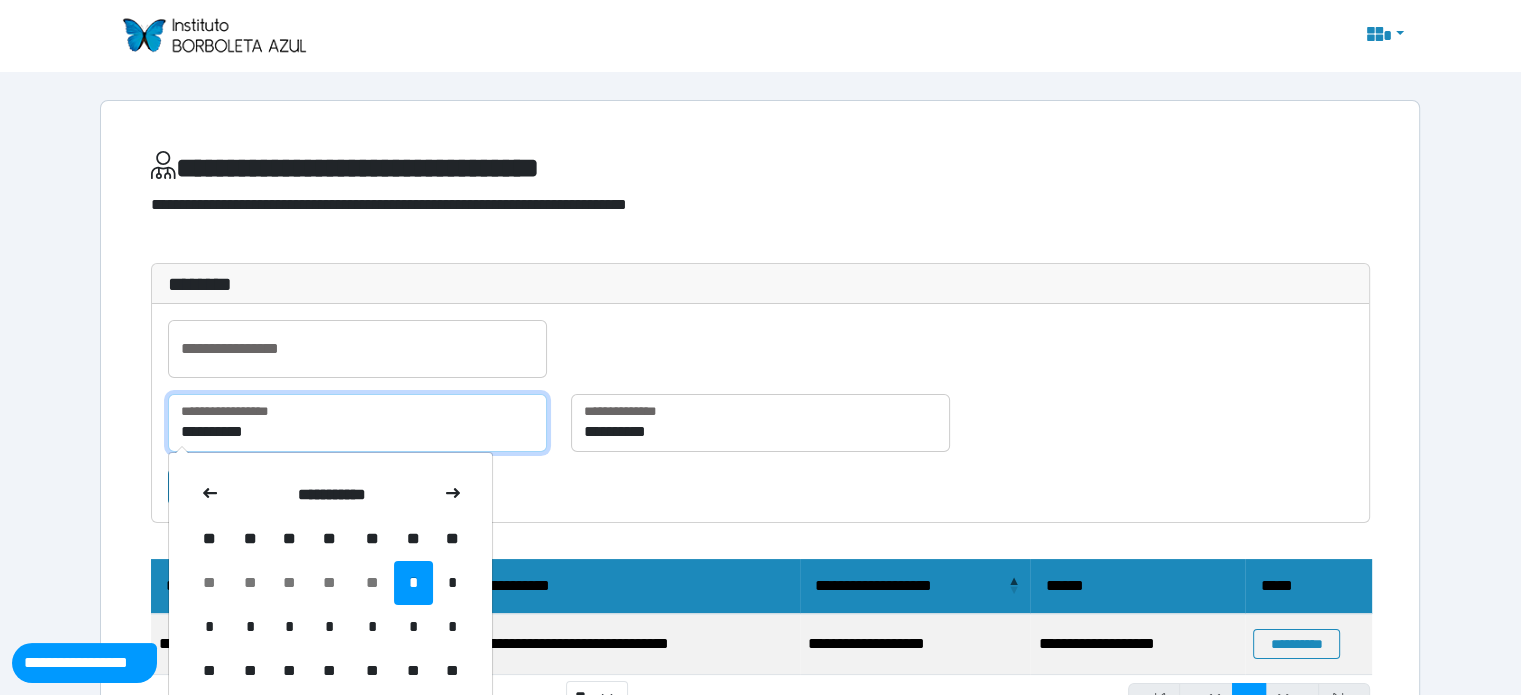 click on "**********" at bounding box center (357, 423) 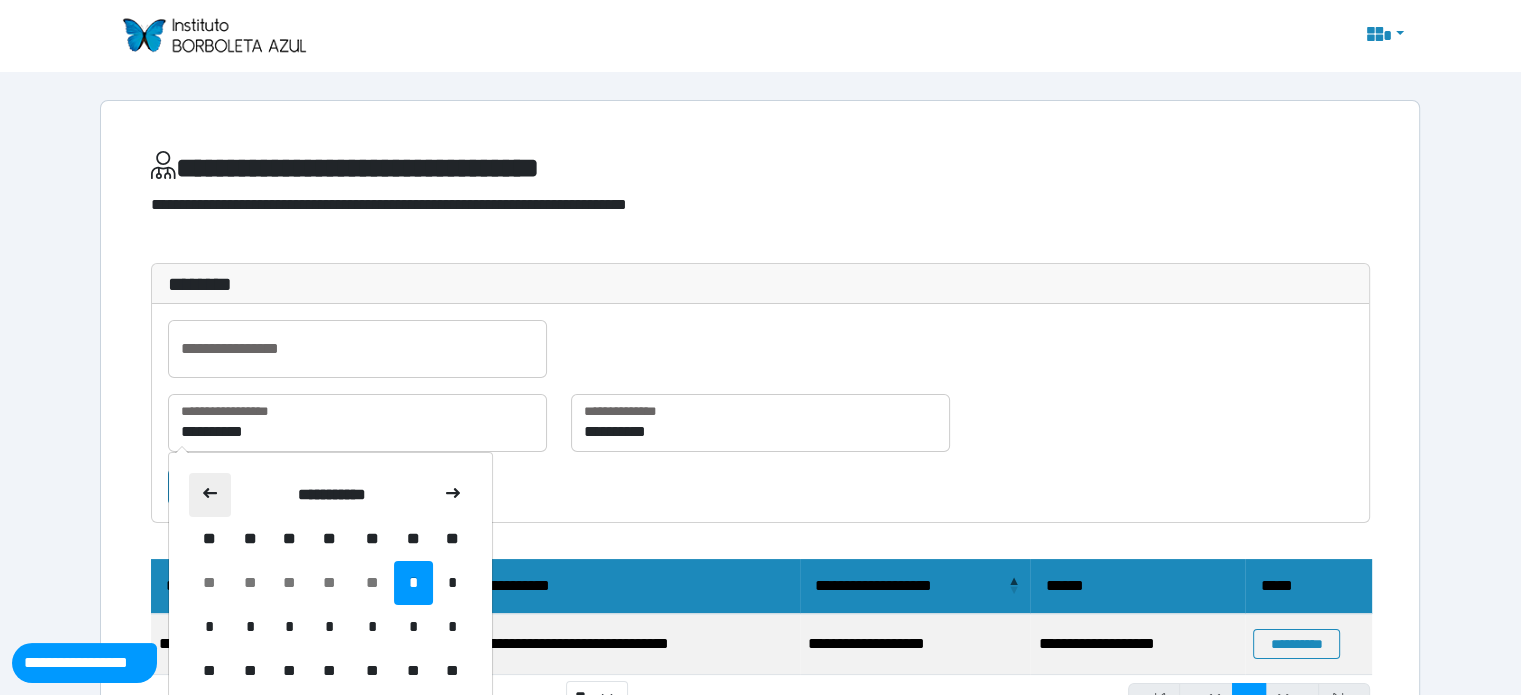 click 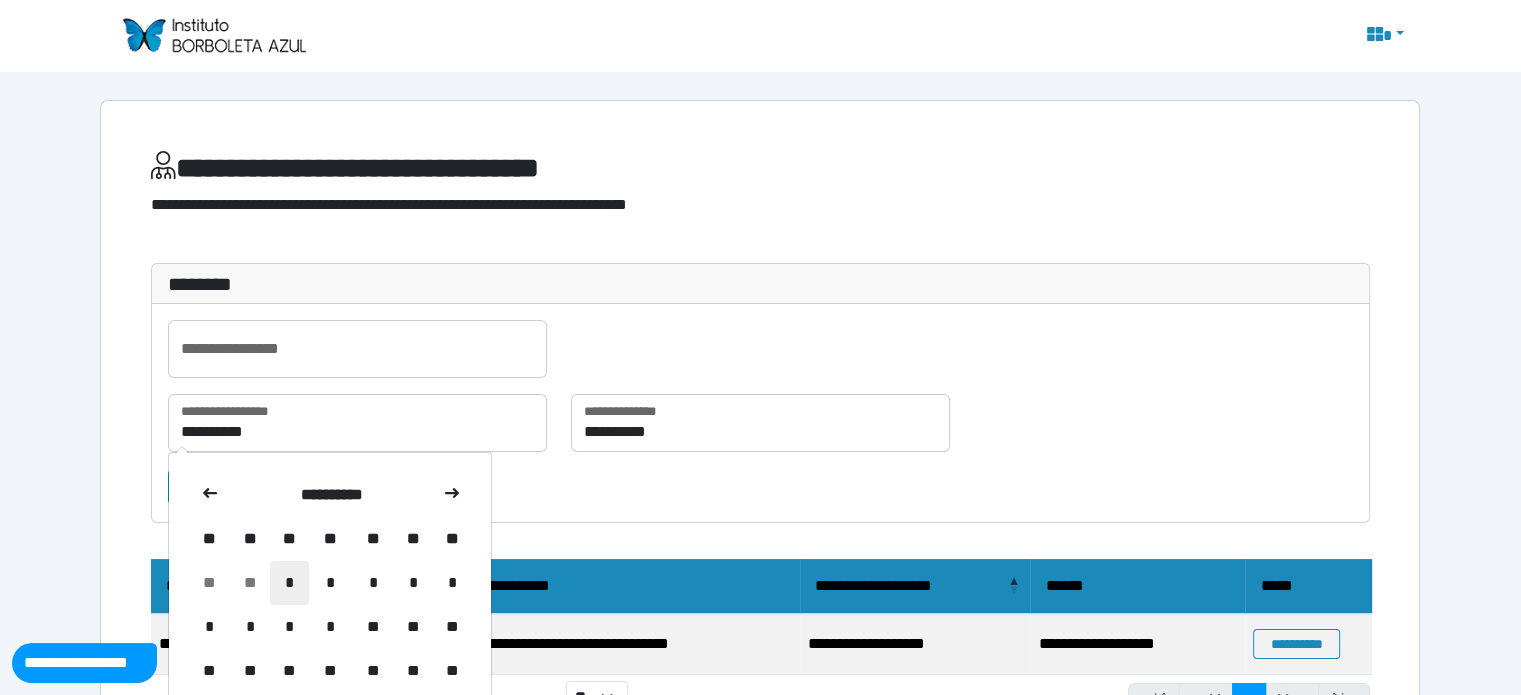 click on "*" at bounding box center [289, 583] 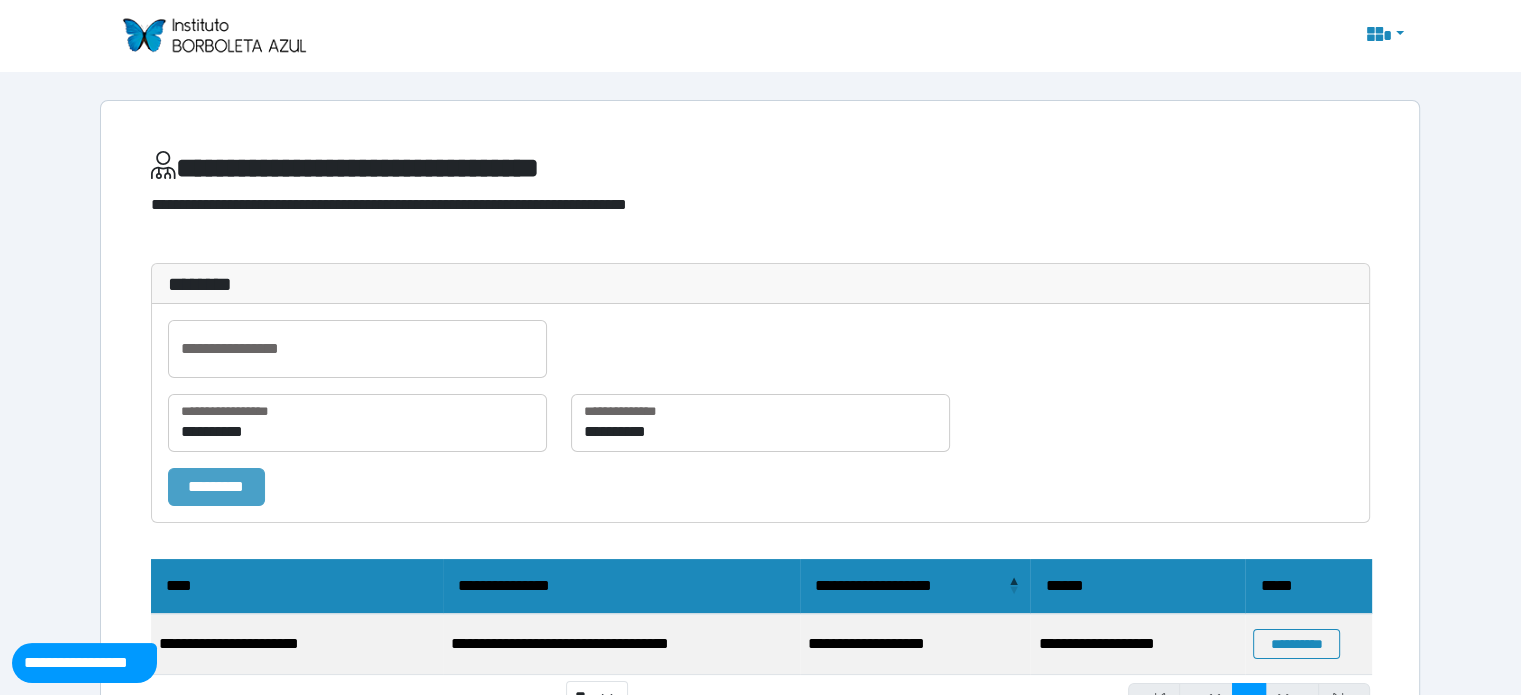 click on "*********" at bounding box center [216, 487] 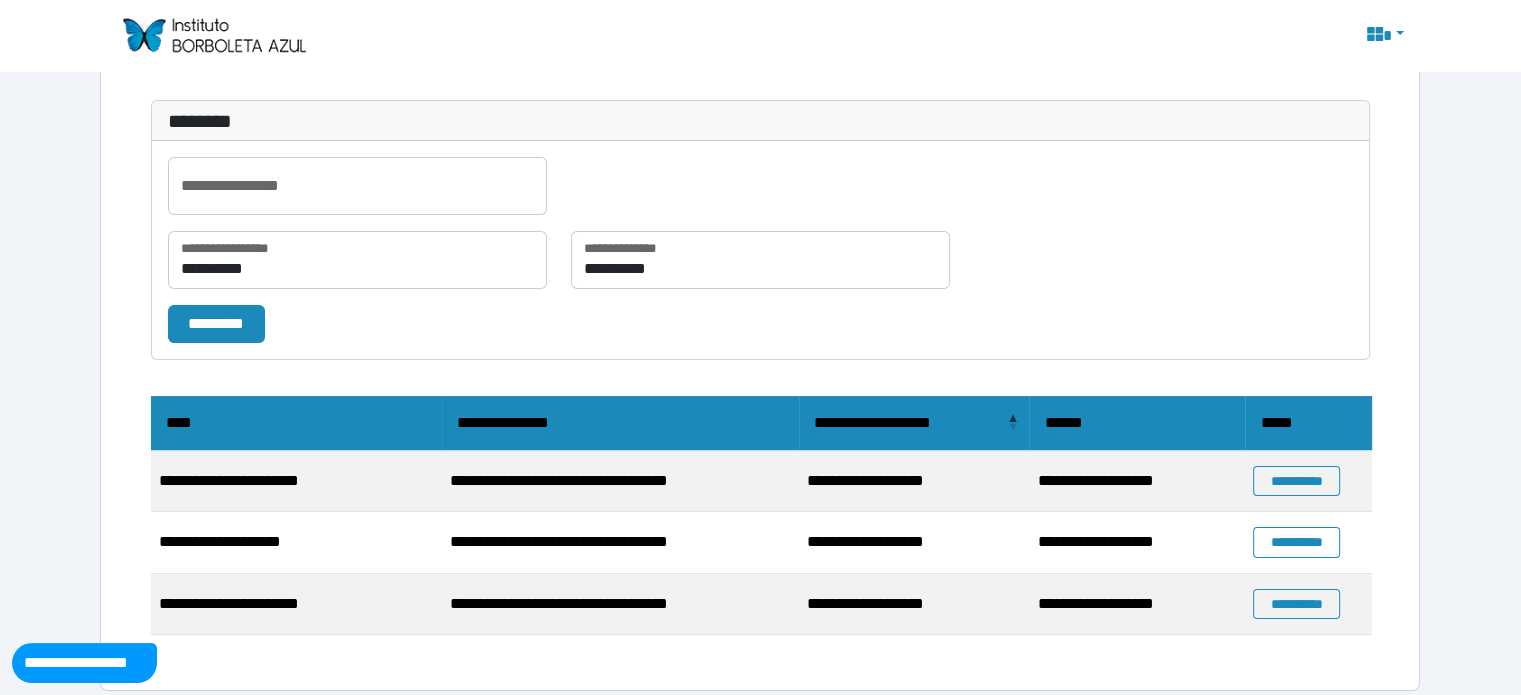 scroll, scrollTop: 179, scrollLeft: 0, axis: vertical 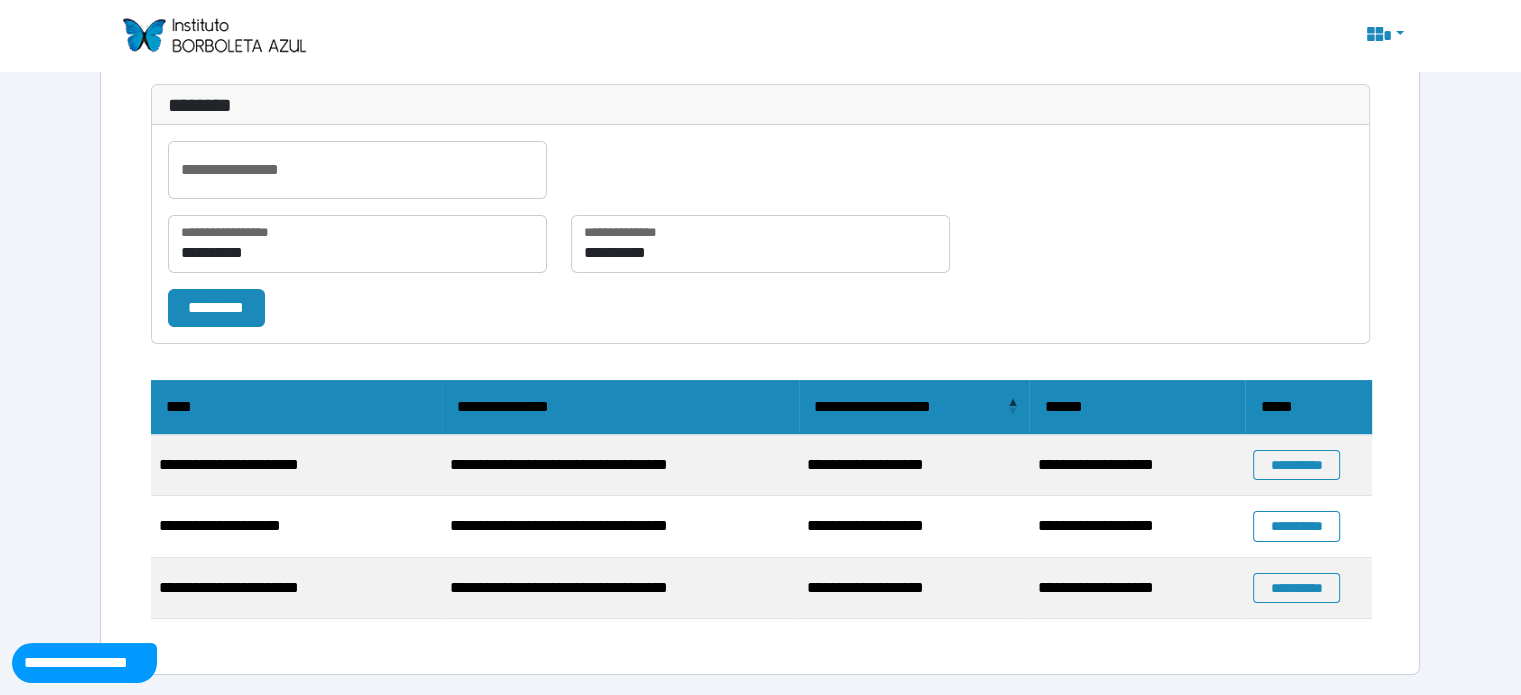 click on "**********" at bounding box center (760, 298) 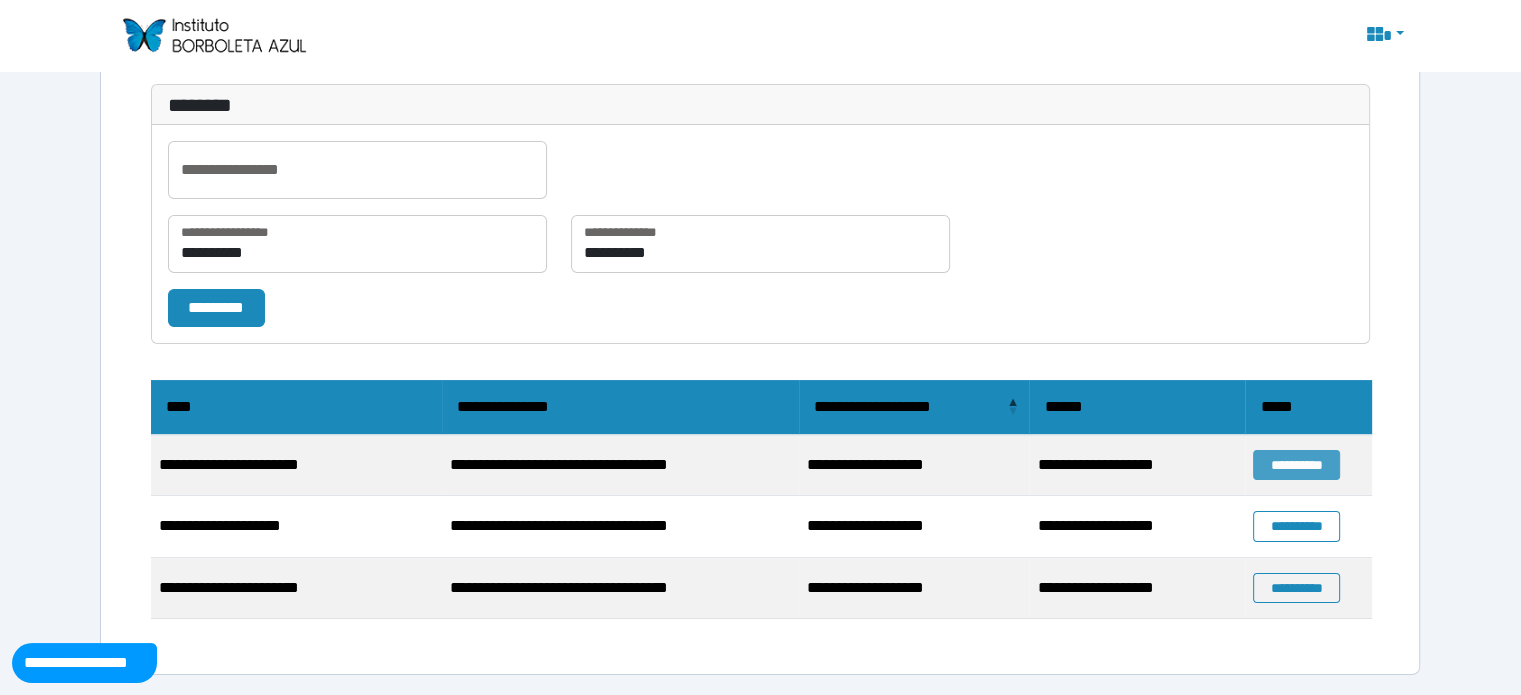 click on "**********" at bounding box center [1296, 465] 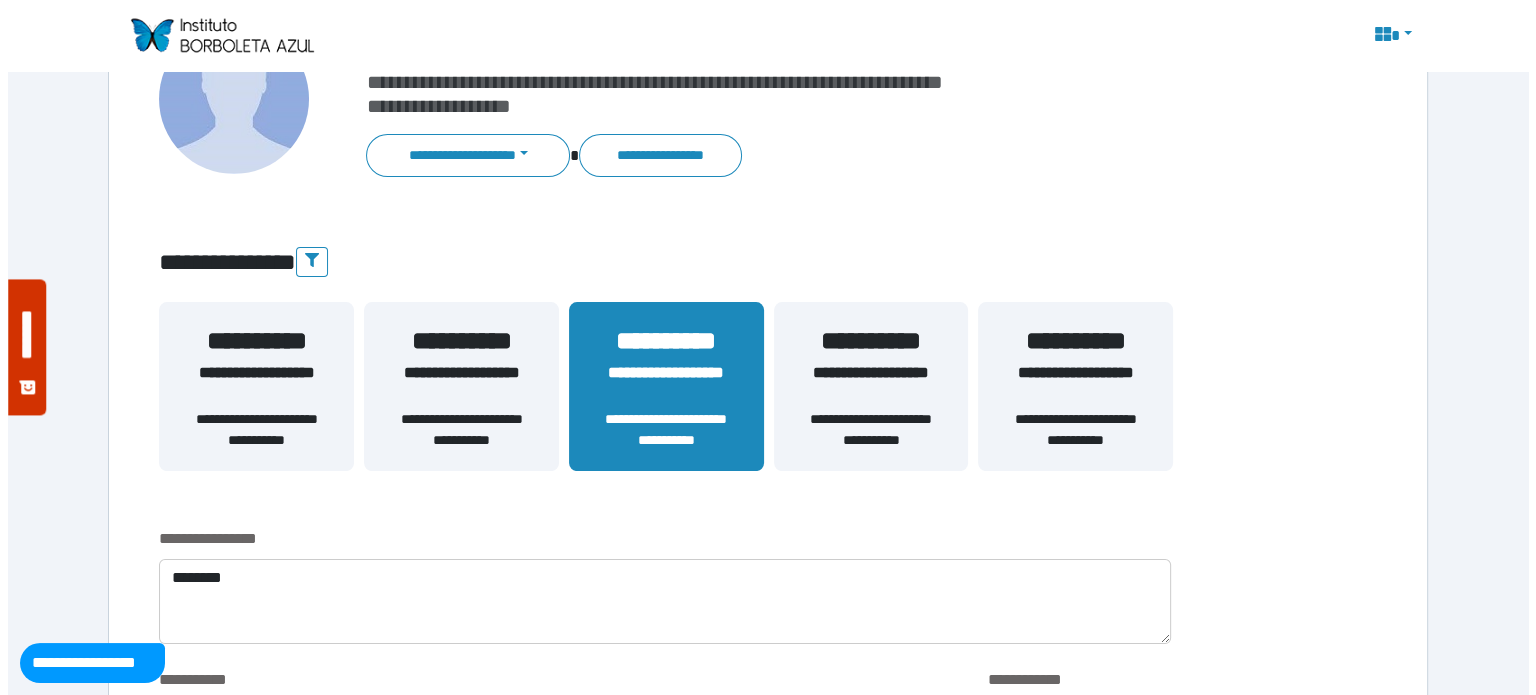 scroll, scrollTop: 194, scrollLeft: 0, axis: vertical 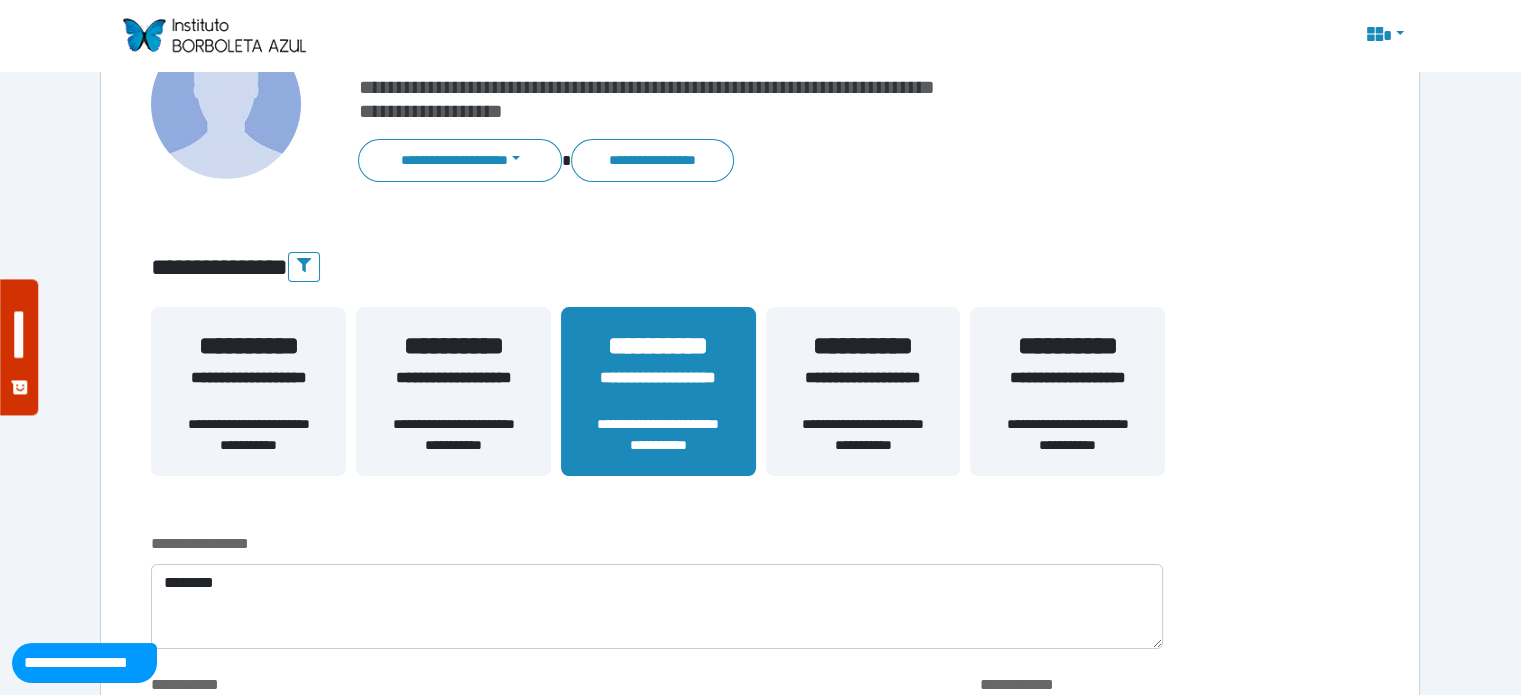 click on "**********" at bounding box center (863, 435) 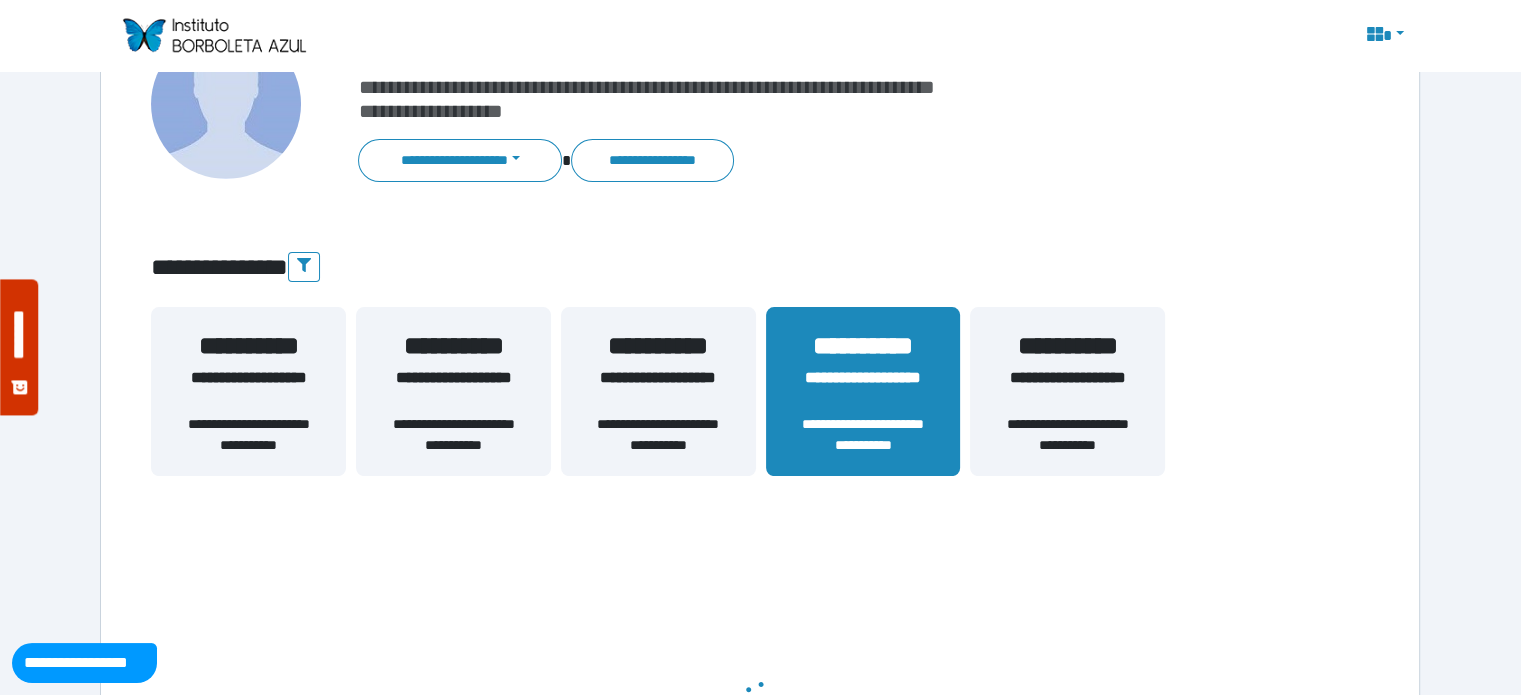 click on "**********" at bounding box center (658, 435) 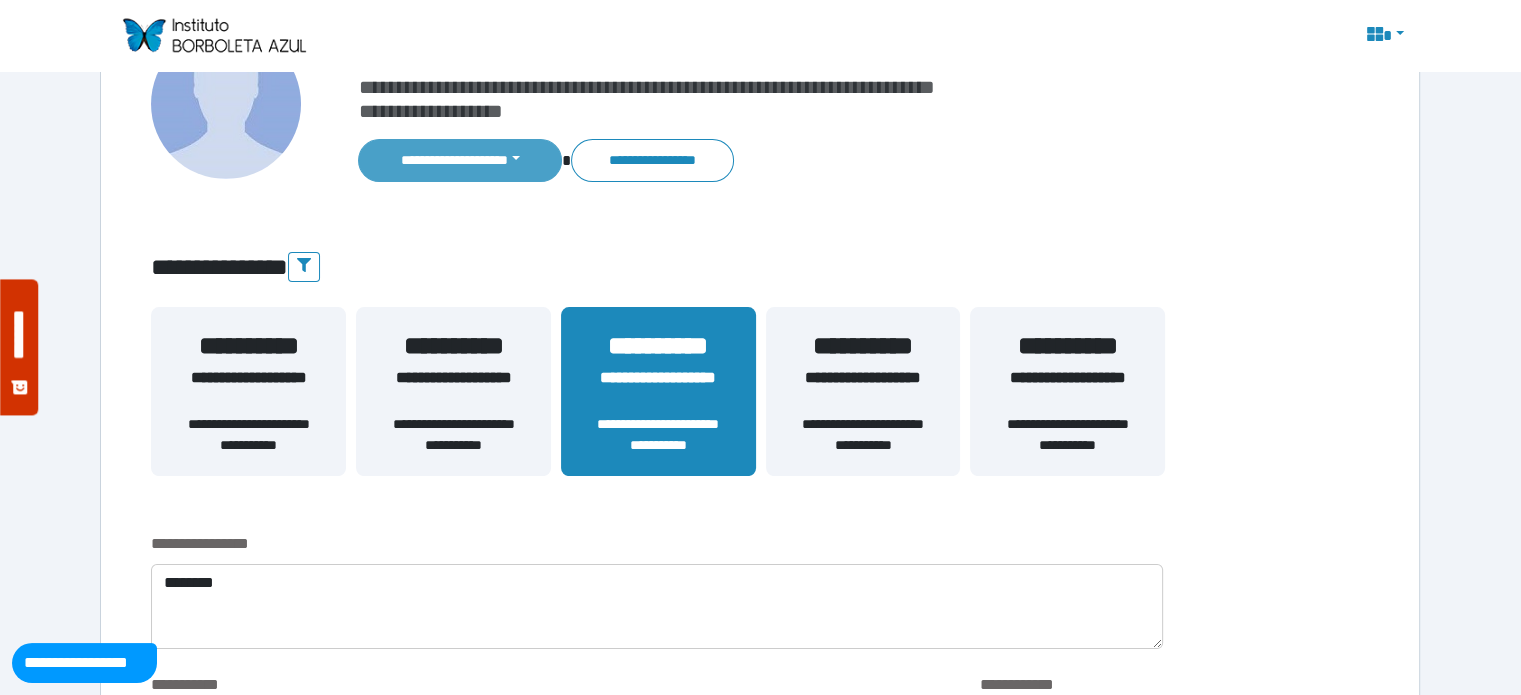 click on "**********" at bounding box center [460, 160] 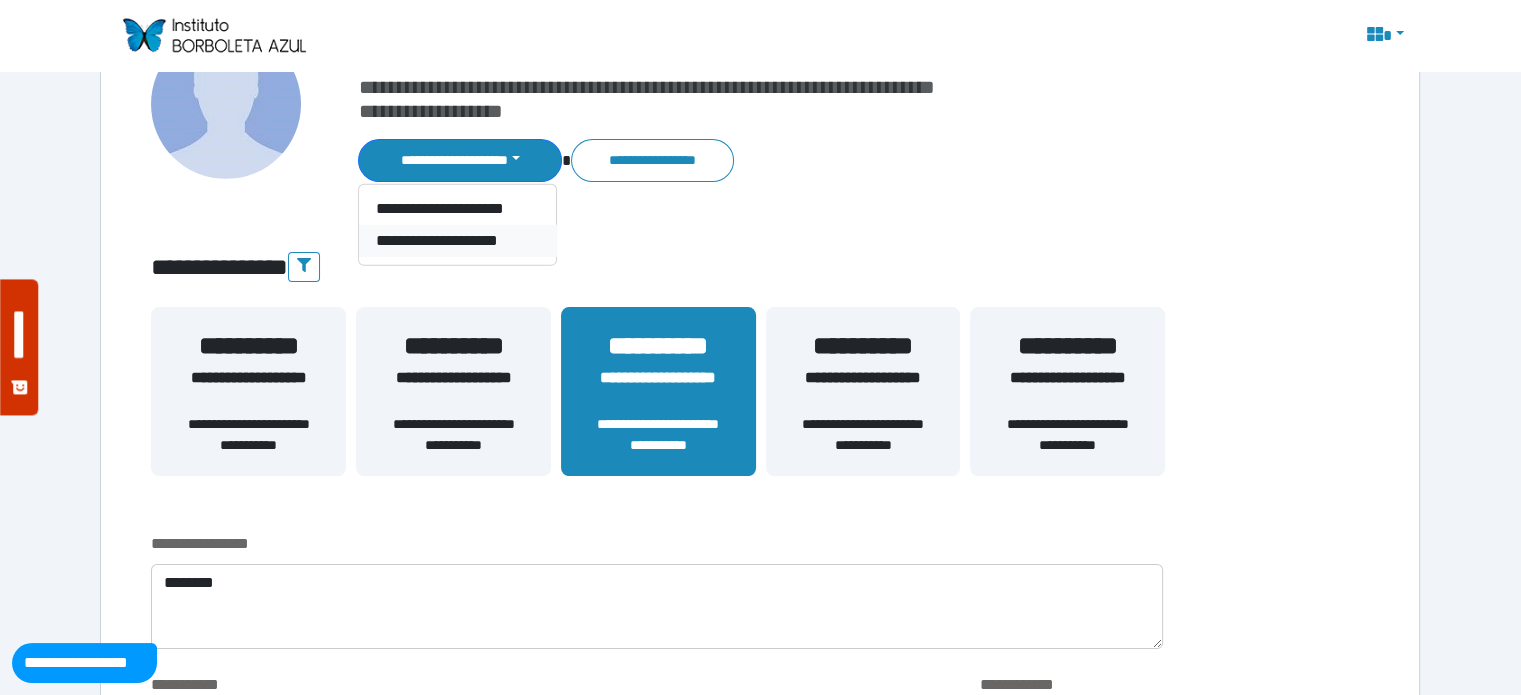 click on "**********" at bounding box center (457, 241) 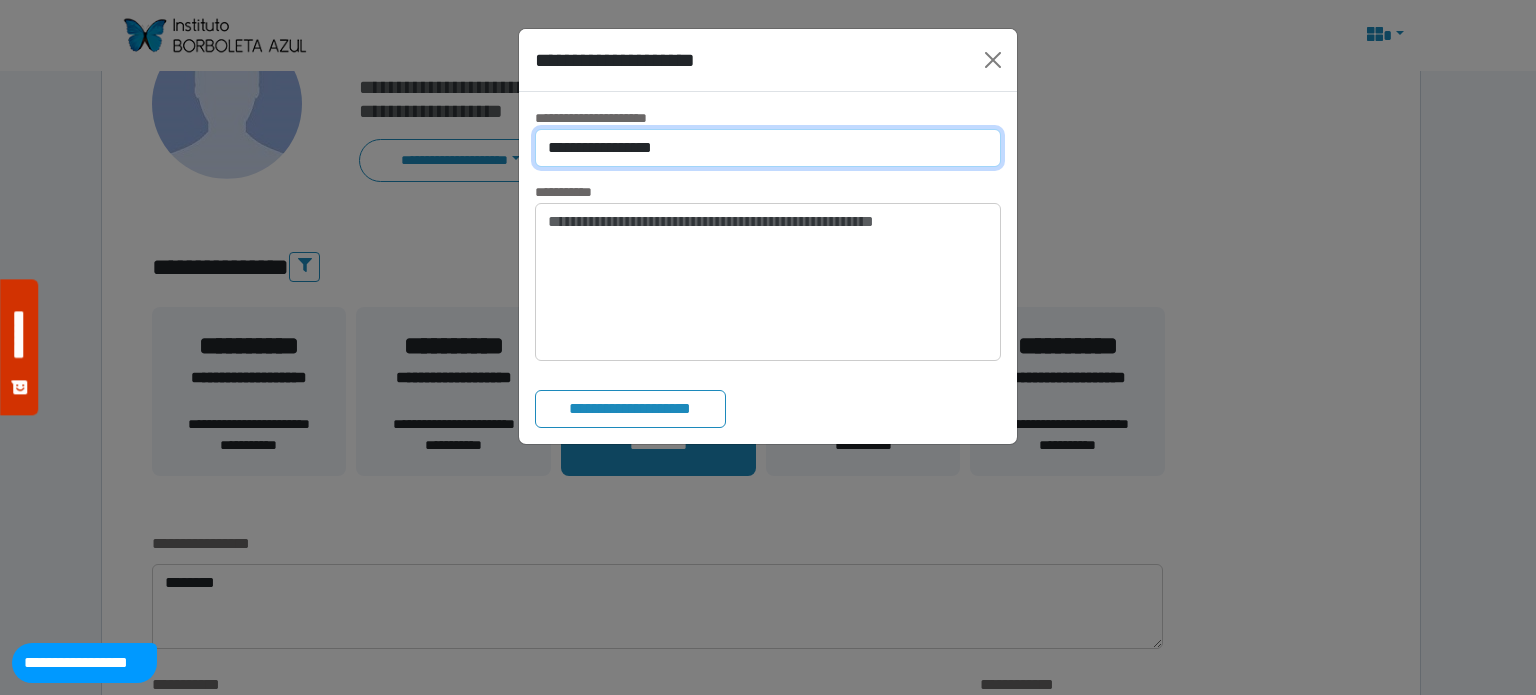 click on "**********" at bounding box center [768, 148] 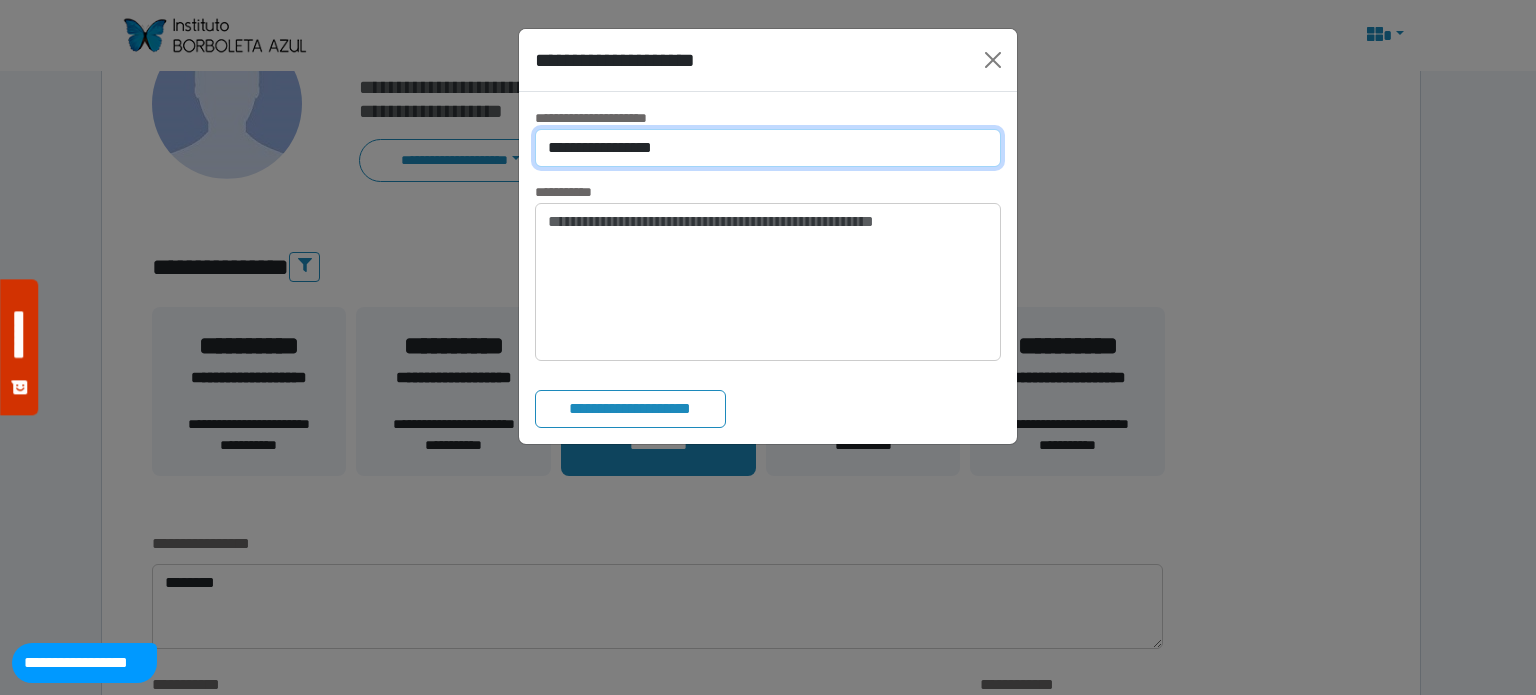 select on "*" 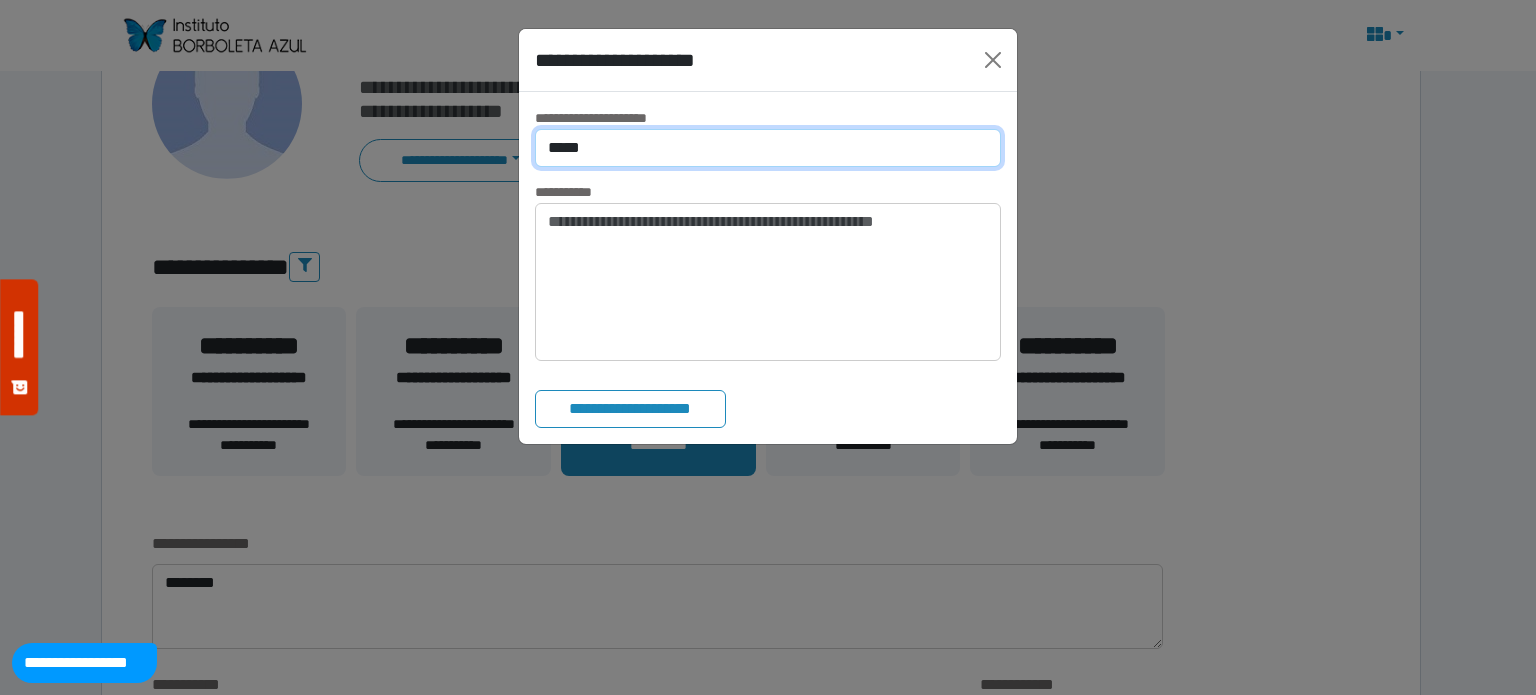 click on "**********" at bounding box center [768, 148] 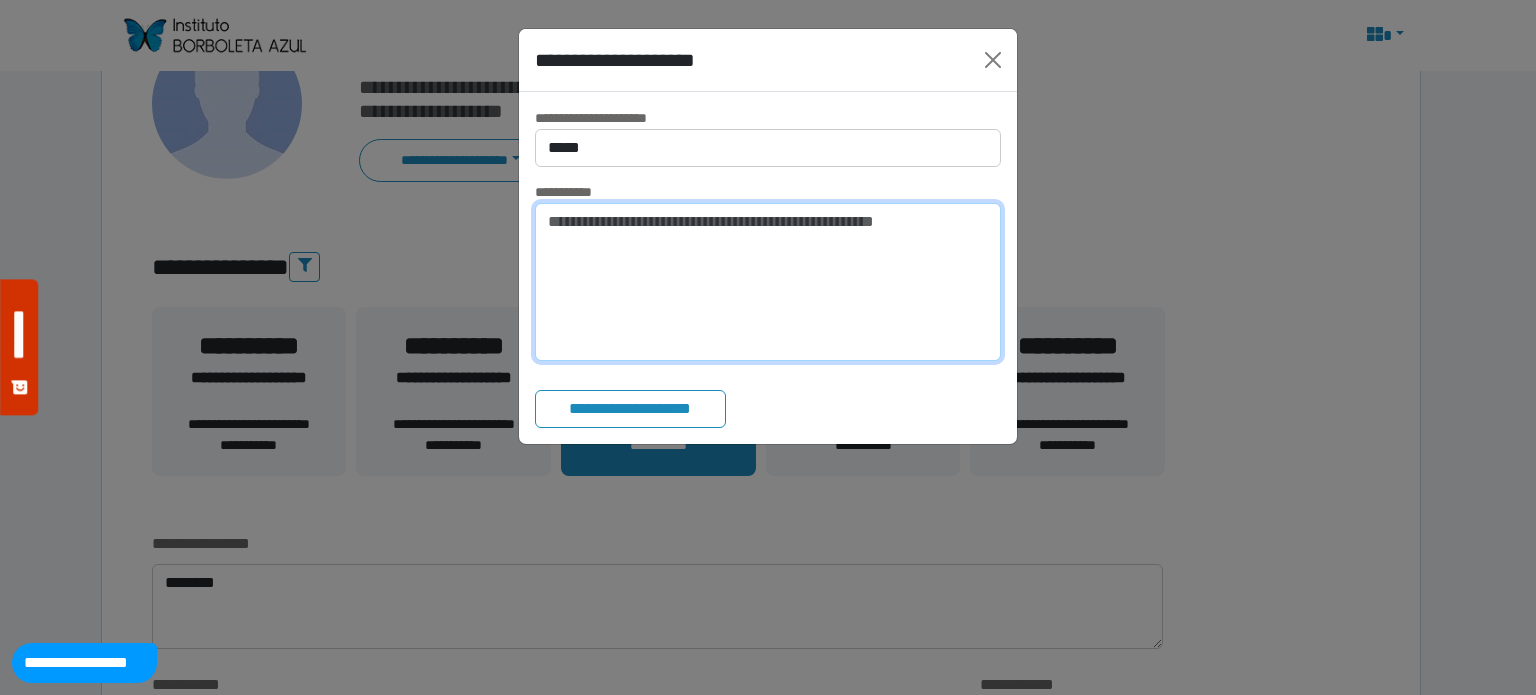 click at bounding box center (768, 282) 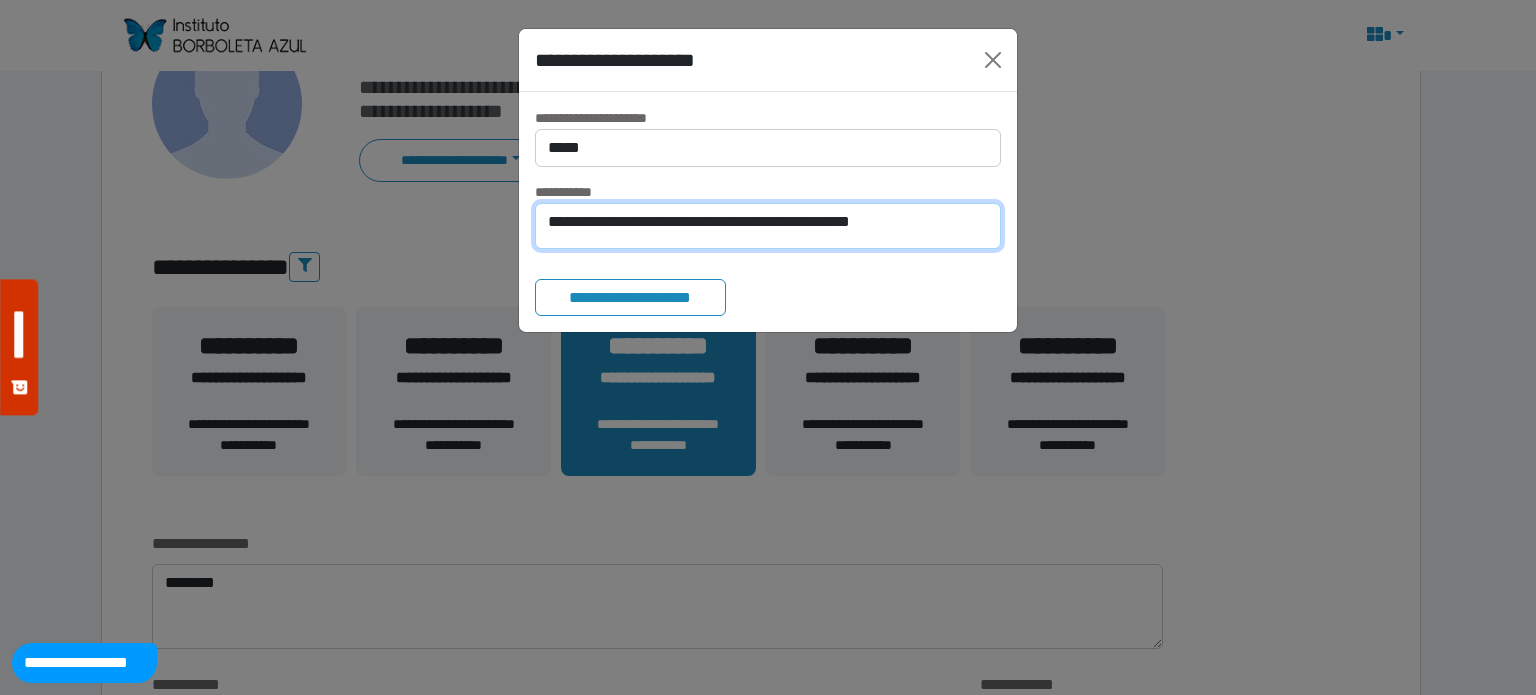 click on "**********" at bounding box center (768, 226) 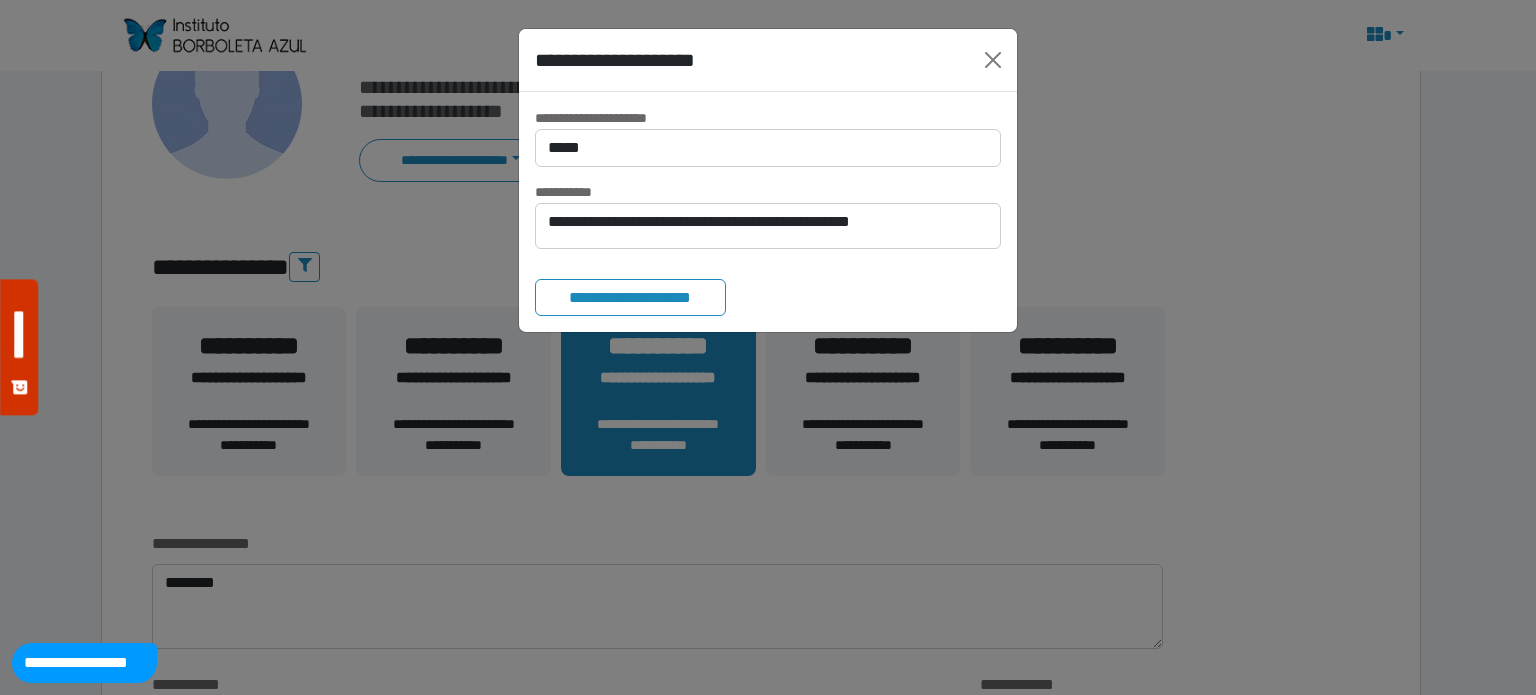 drag, startPoint x: 889, startPoint y: 227, endPoint x: 1512, endPoint y: 478, distance: 671.6621 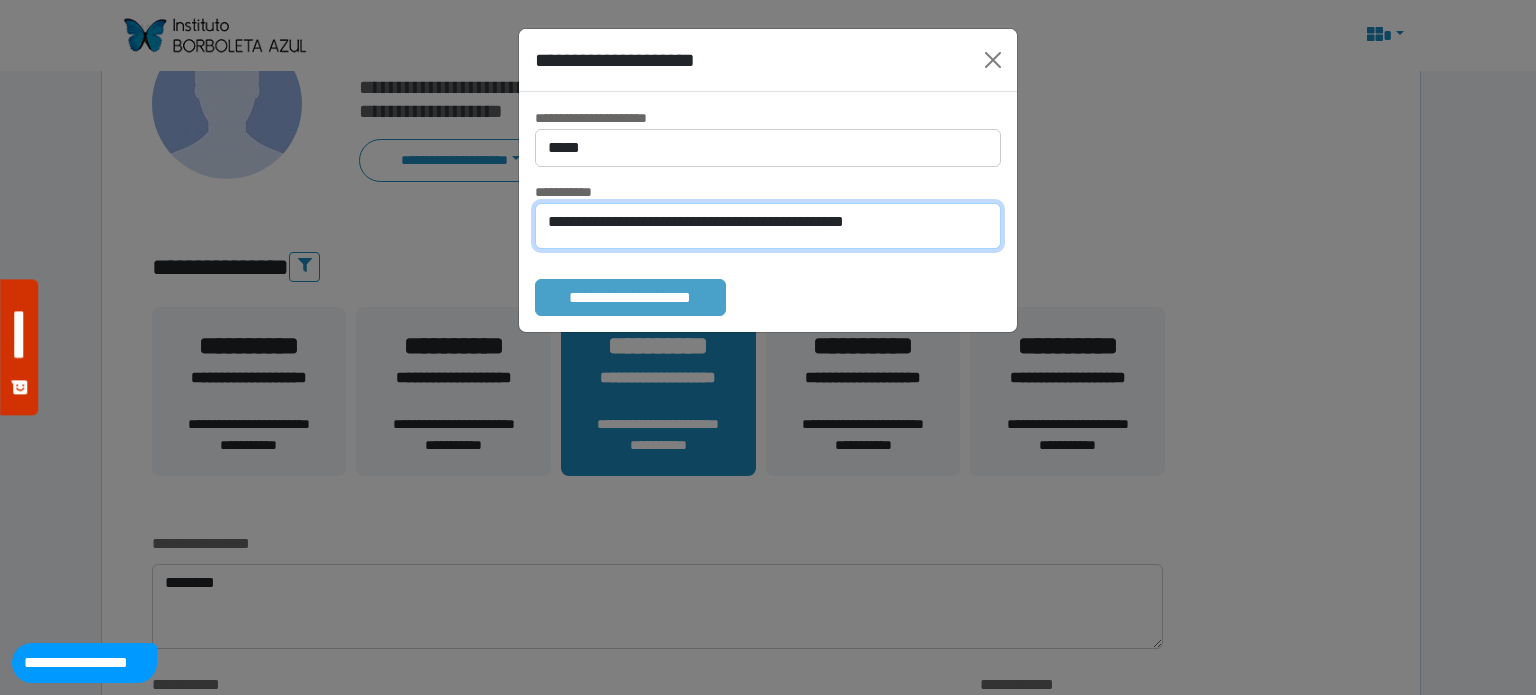 type on "**********" 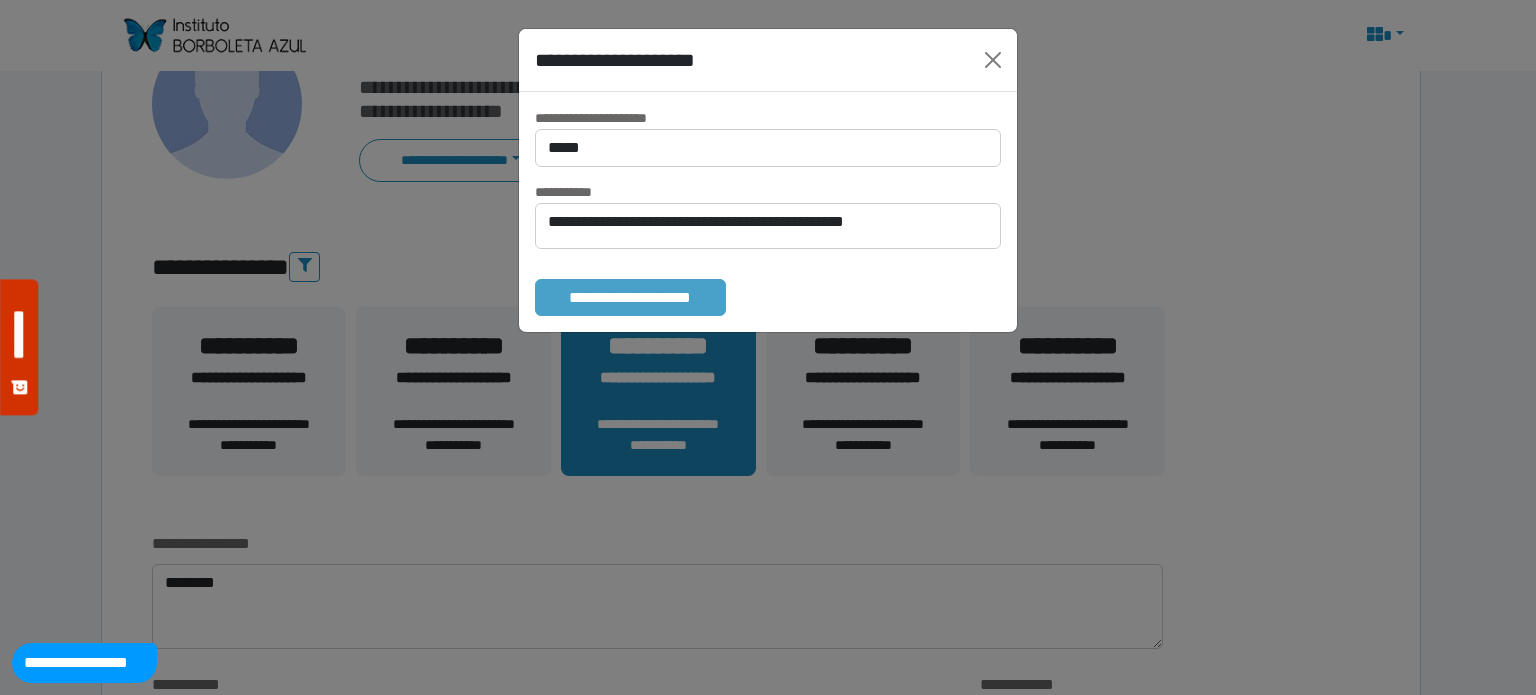 click on "**********" at bounding box center (630, 298) 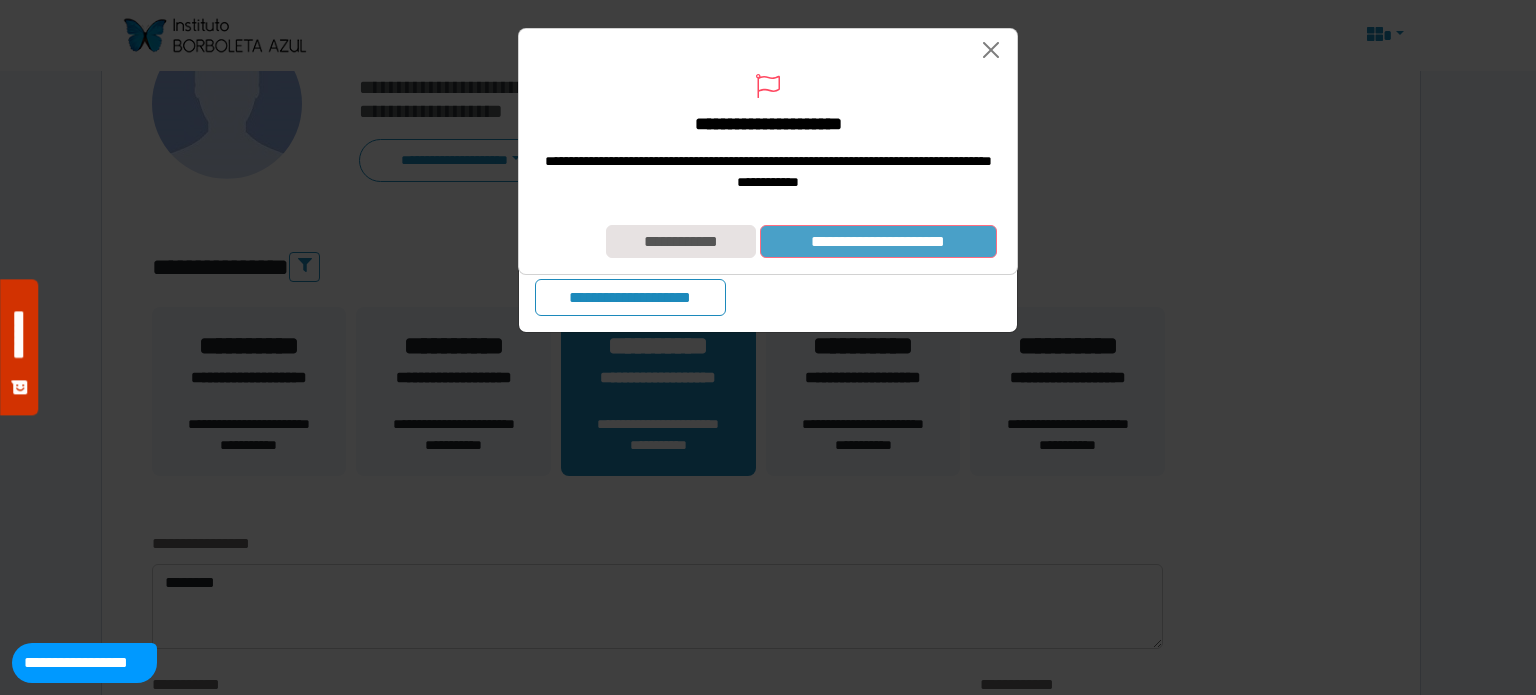 click on "**********" at bounding box center [878, 242] 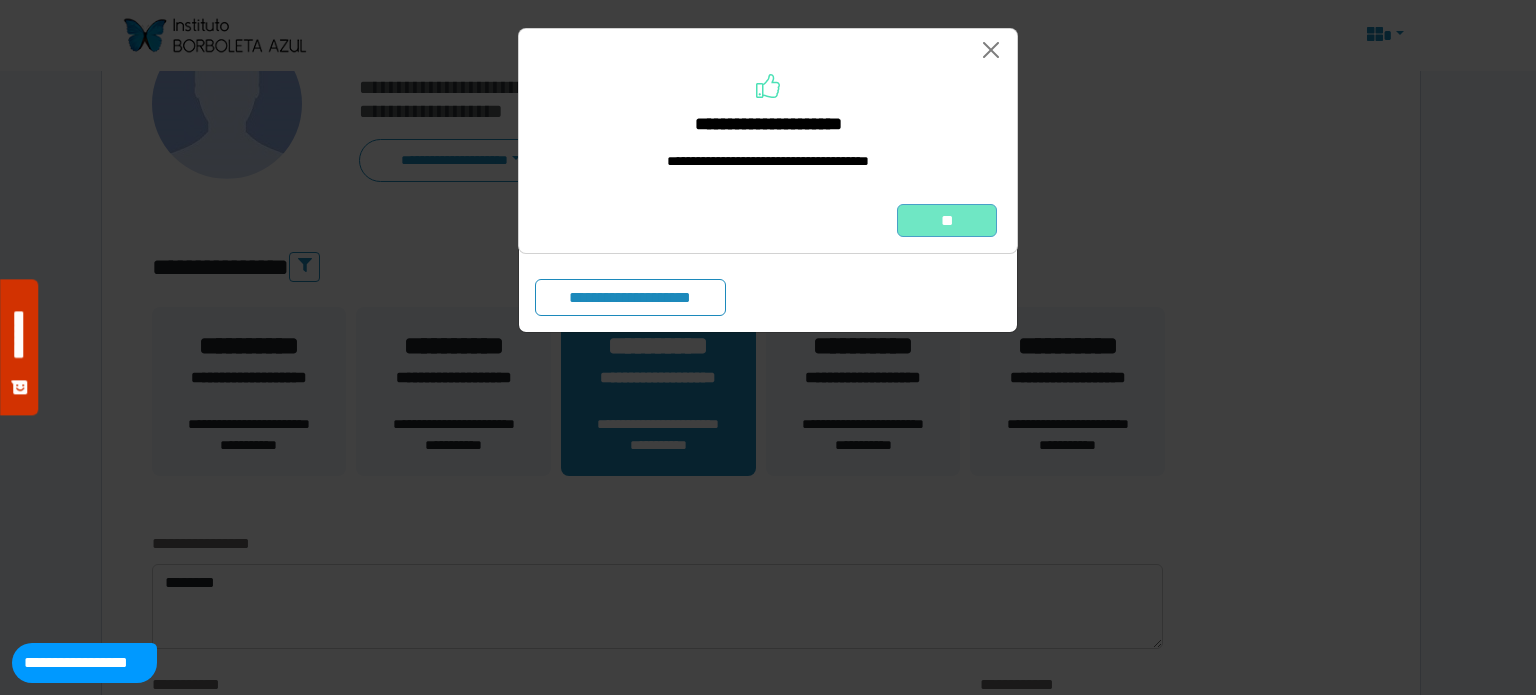 click on "**" at bounding box center [947, 221] 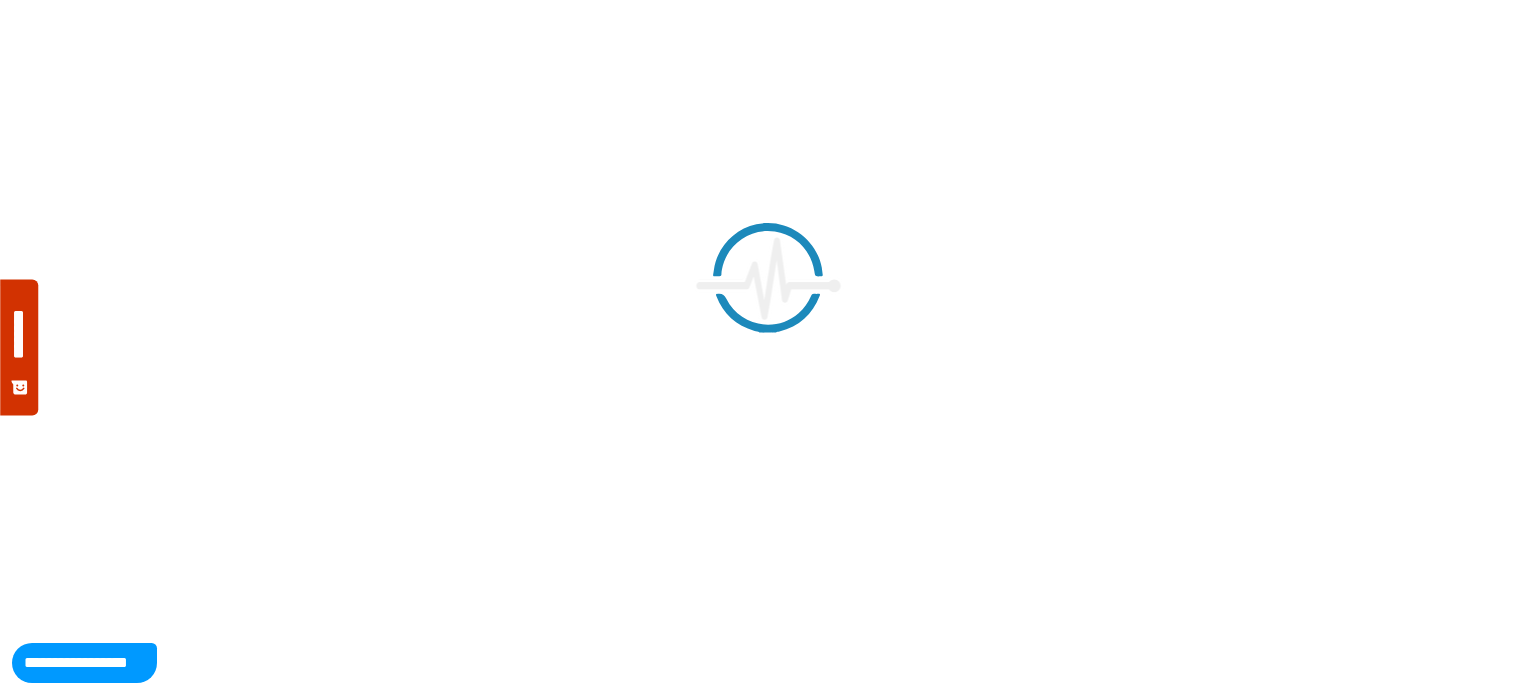scroll, scrollTop: 0, scrollLeft: 0, axis: both 